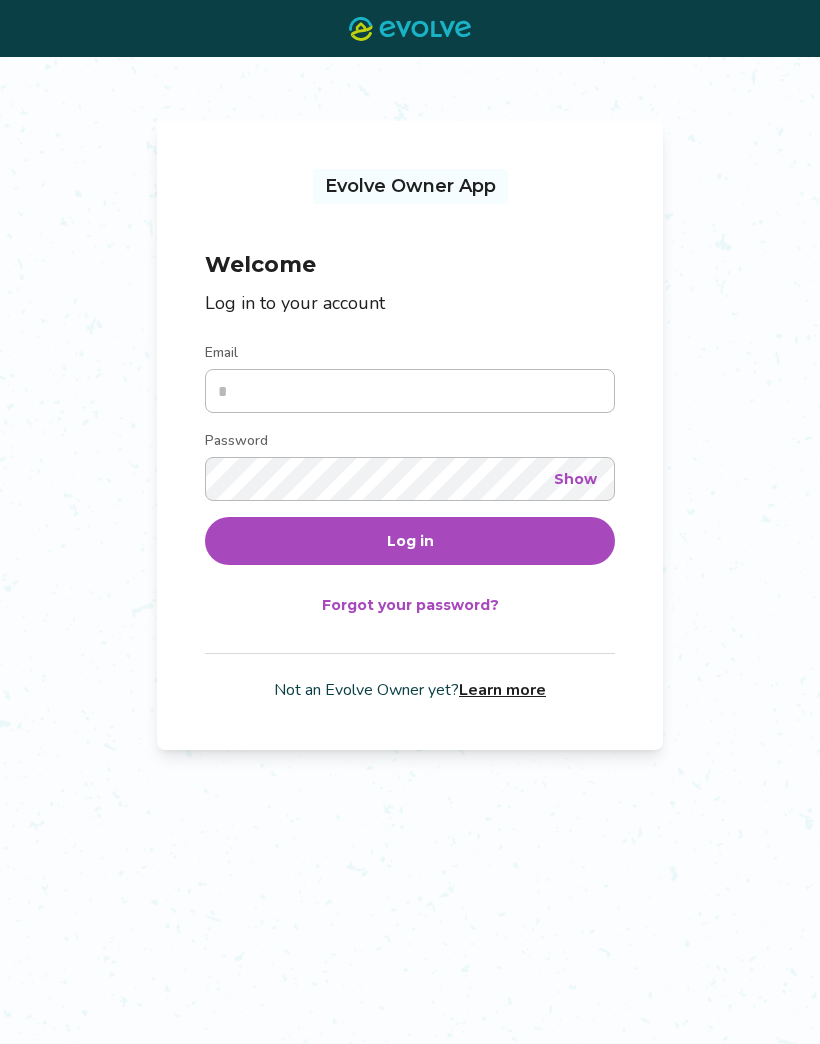 scroll, scrollTop: 0, scrollLeft: 0, axis: both 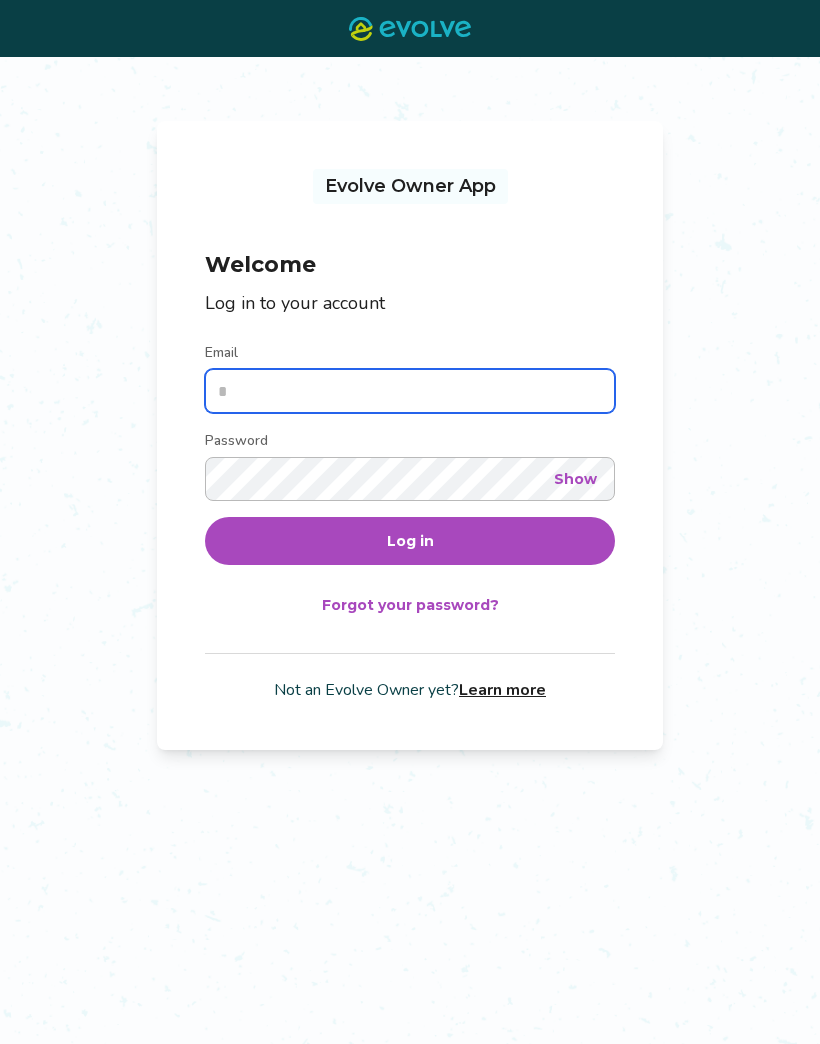 type on "**********" 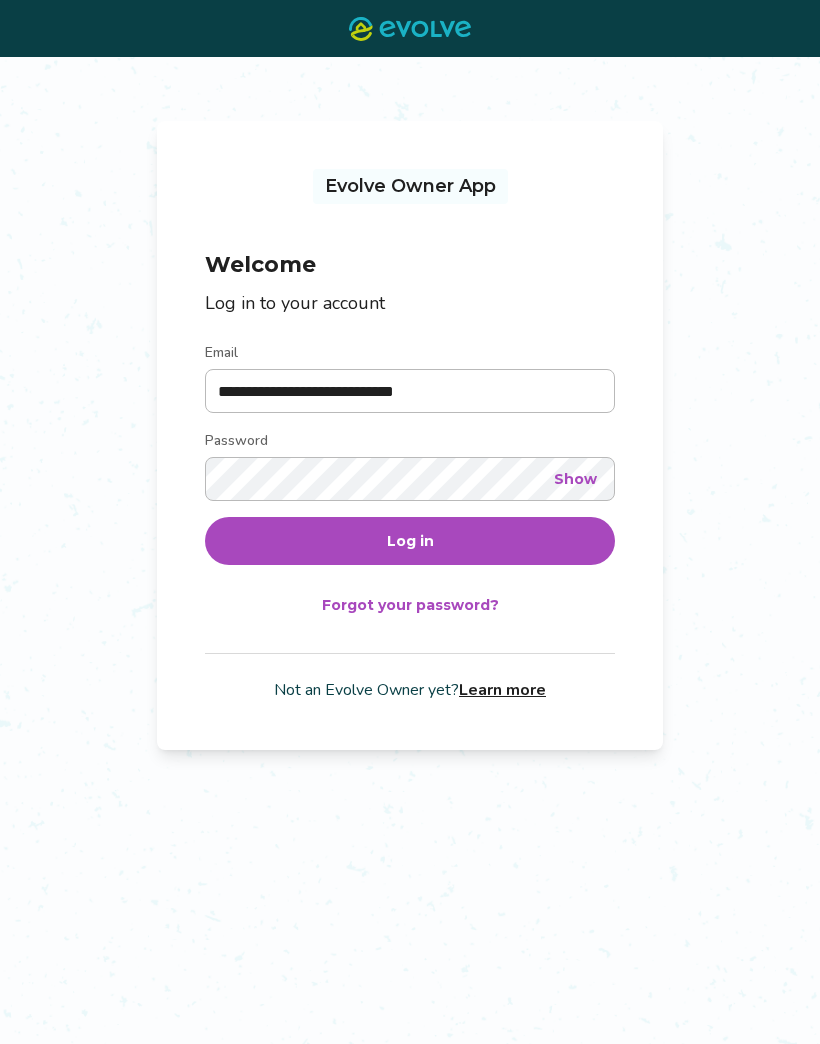 click on "Log in" at bounding box center (410, 541) 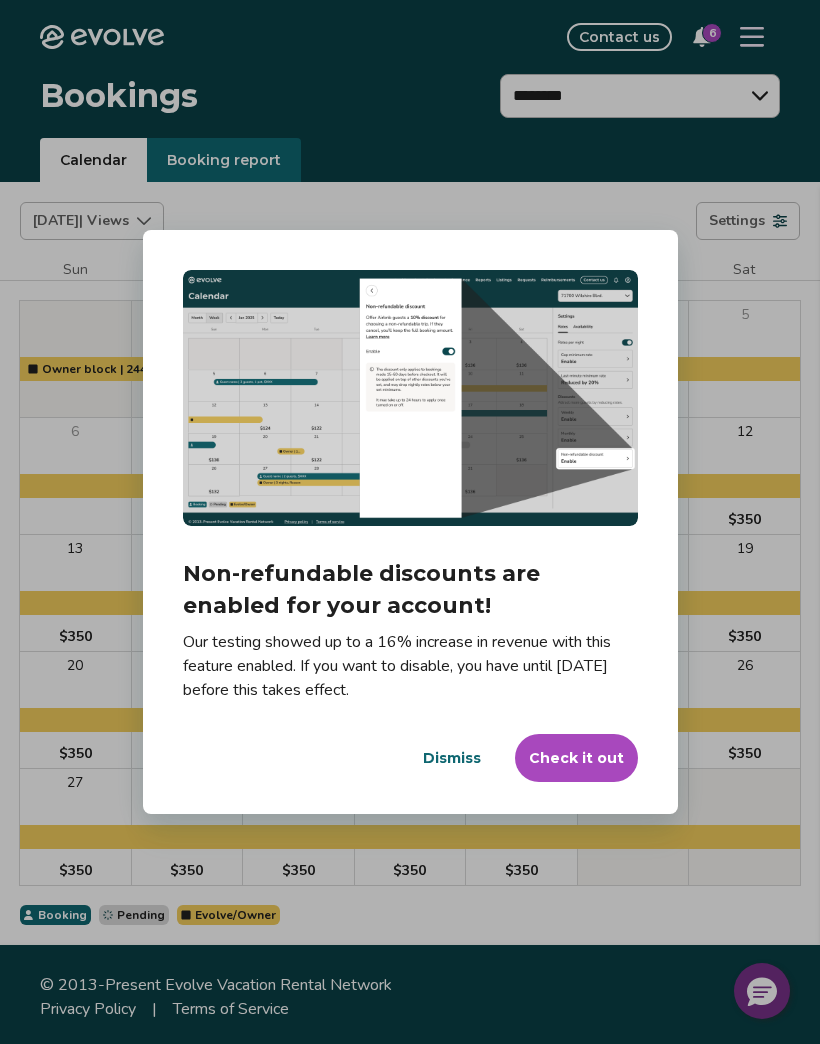 click on "Check it out" at bounding box center (576, 758) 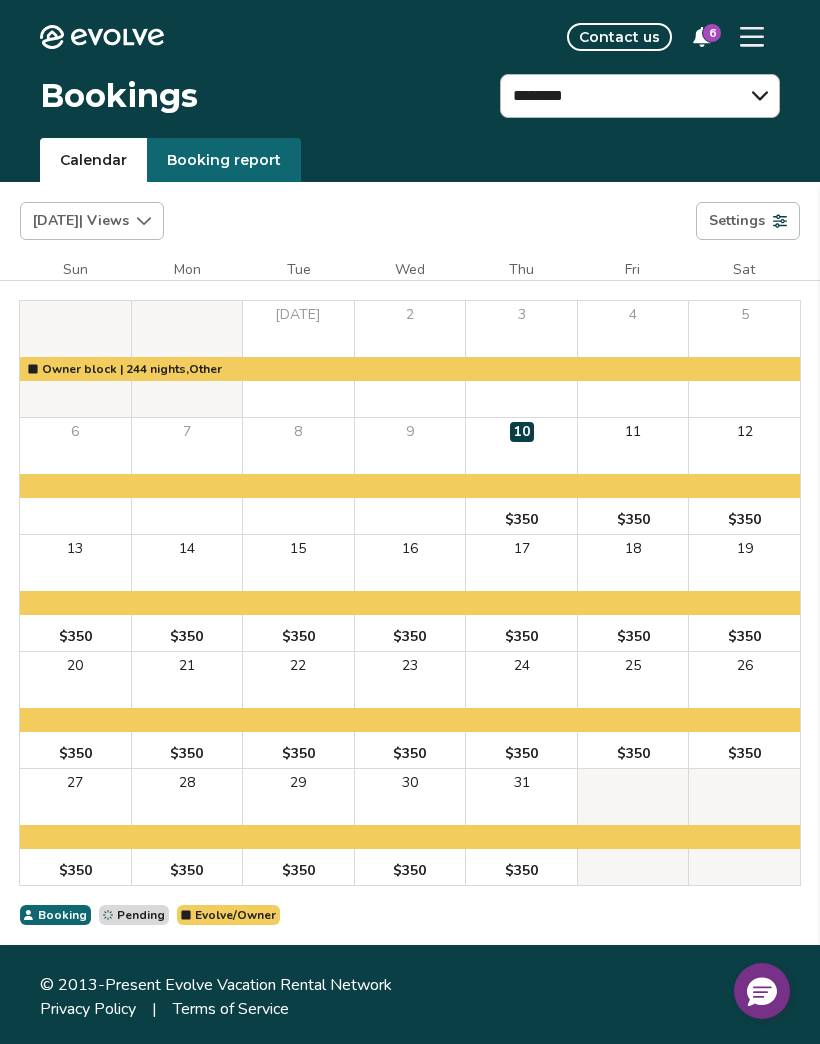 click at bounding box center [752, 37] 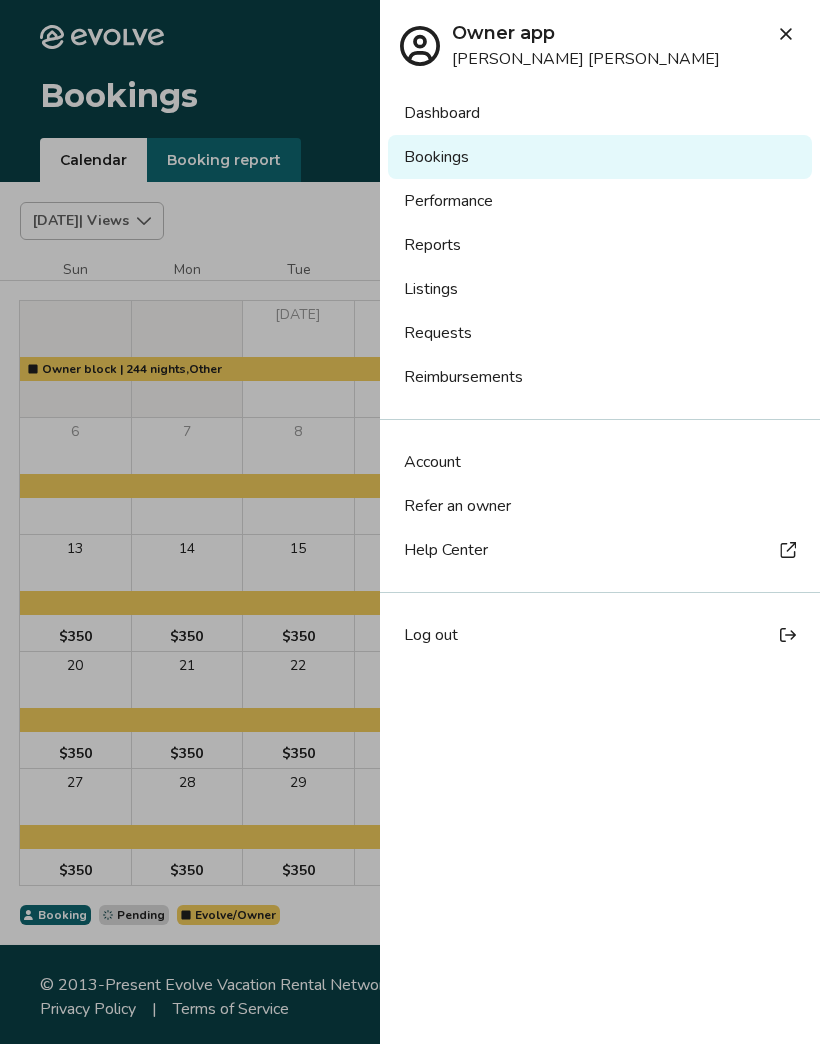 click on "Listings" at bounding box center (600, 289) 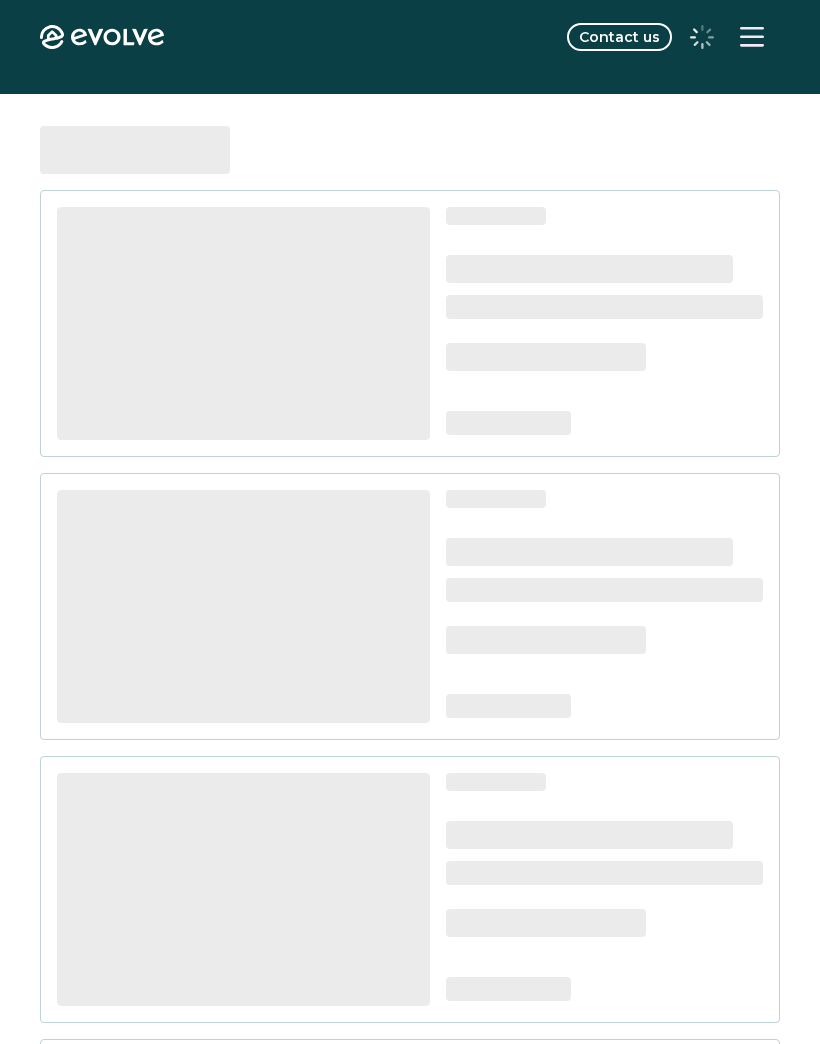 scroll, scrollTop: 0, scrollLeft: 0, axis: both 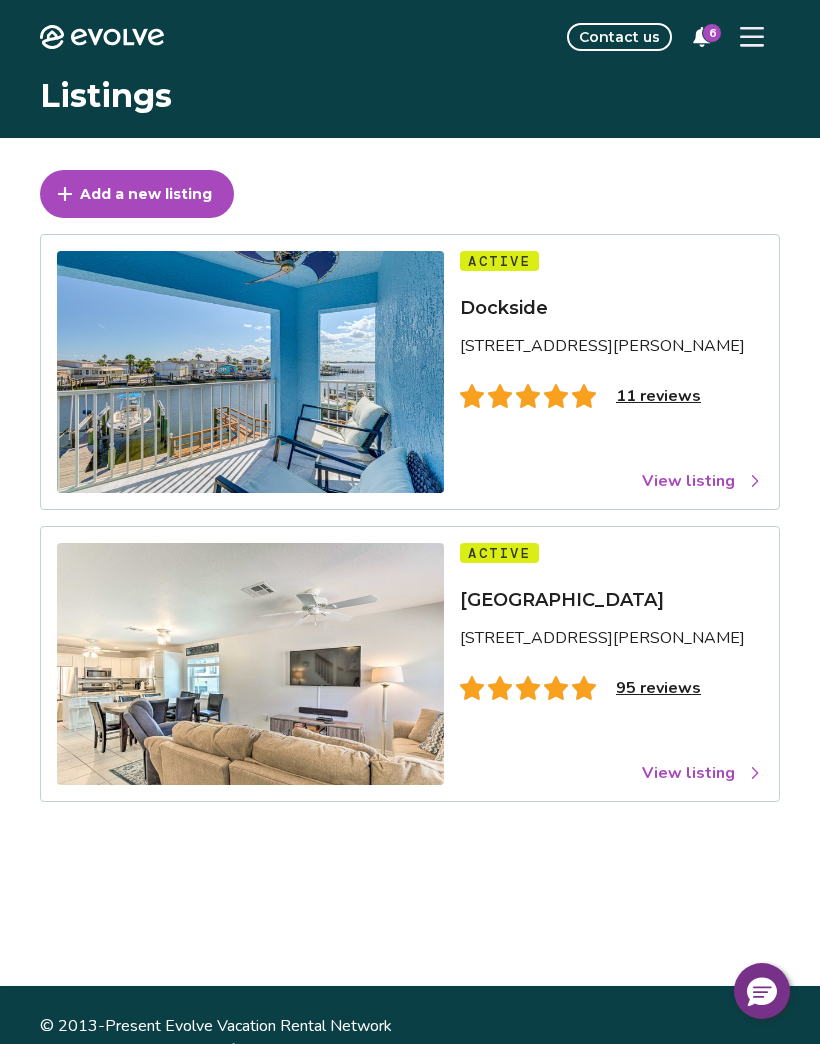 click on "View listing" at bounding box center (702, 481) 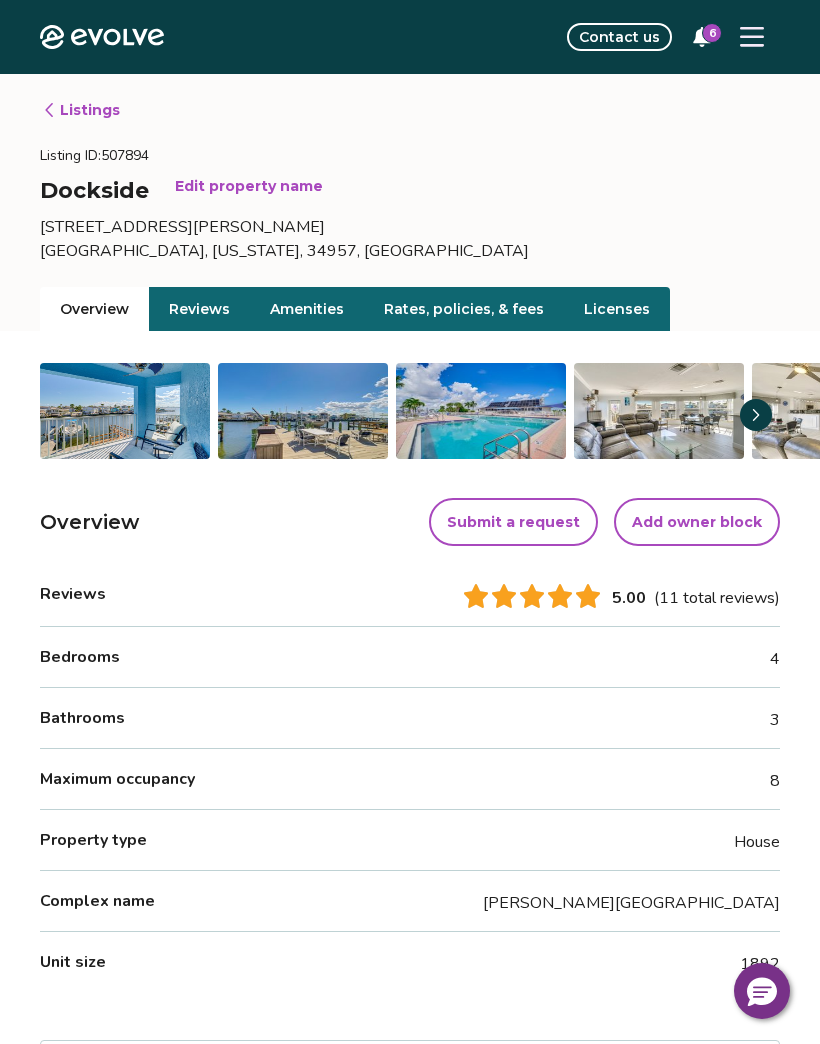 click on "Rates, policies, & fees" at bounding box center (464, 309) 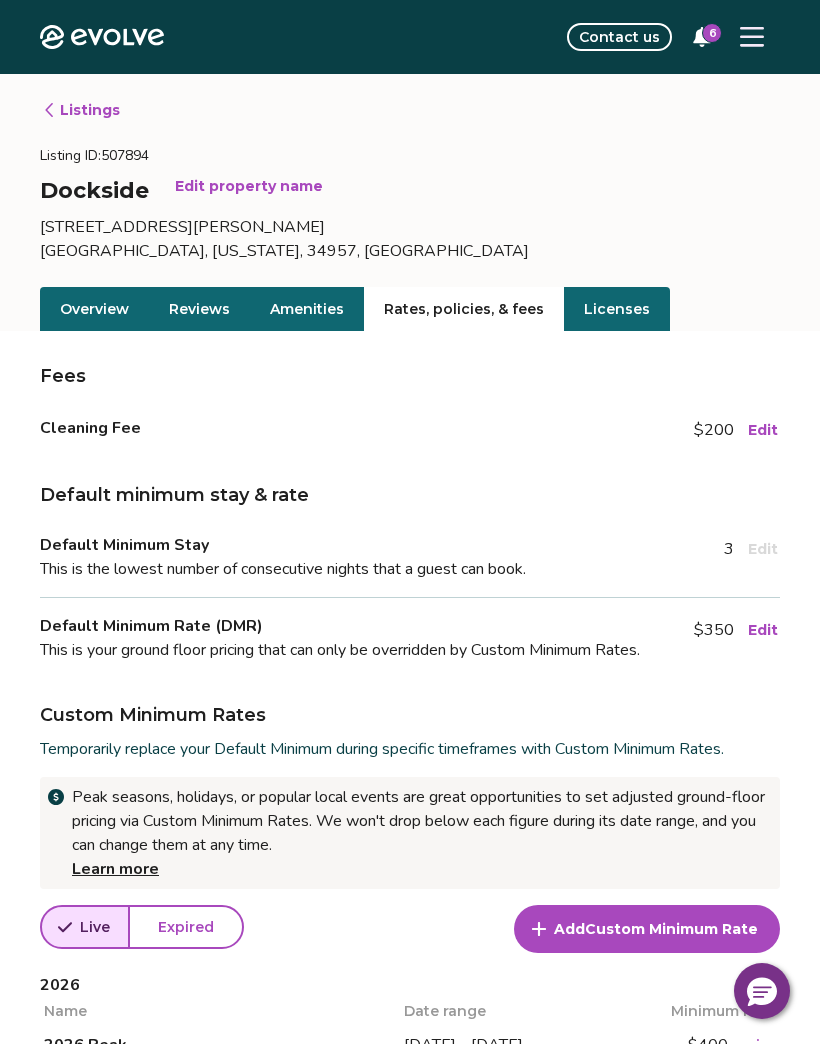 scroll, scrollTop: 0, scrollLeft: 0, axis: both 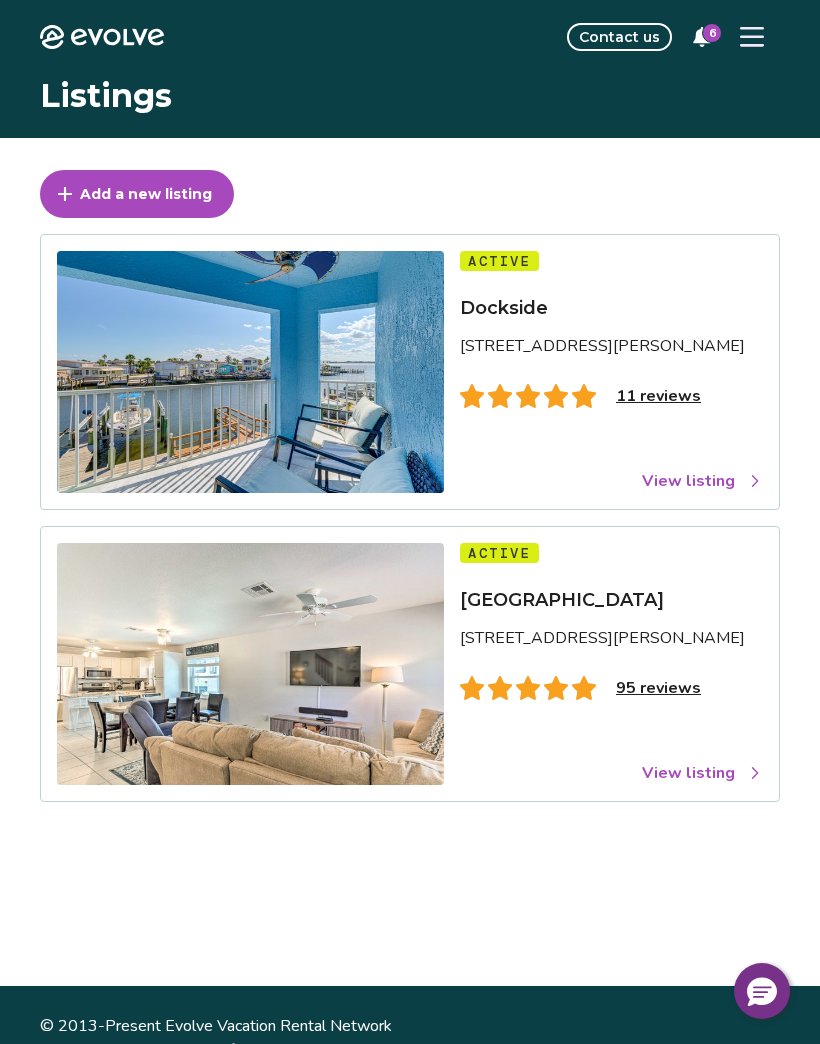 click on "View listing" at bounding box center [702, 773] 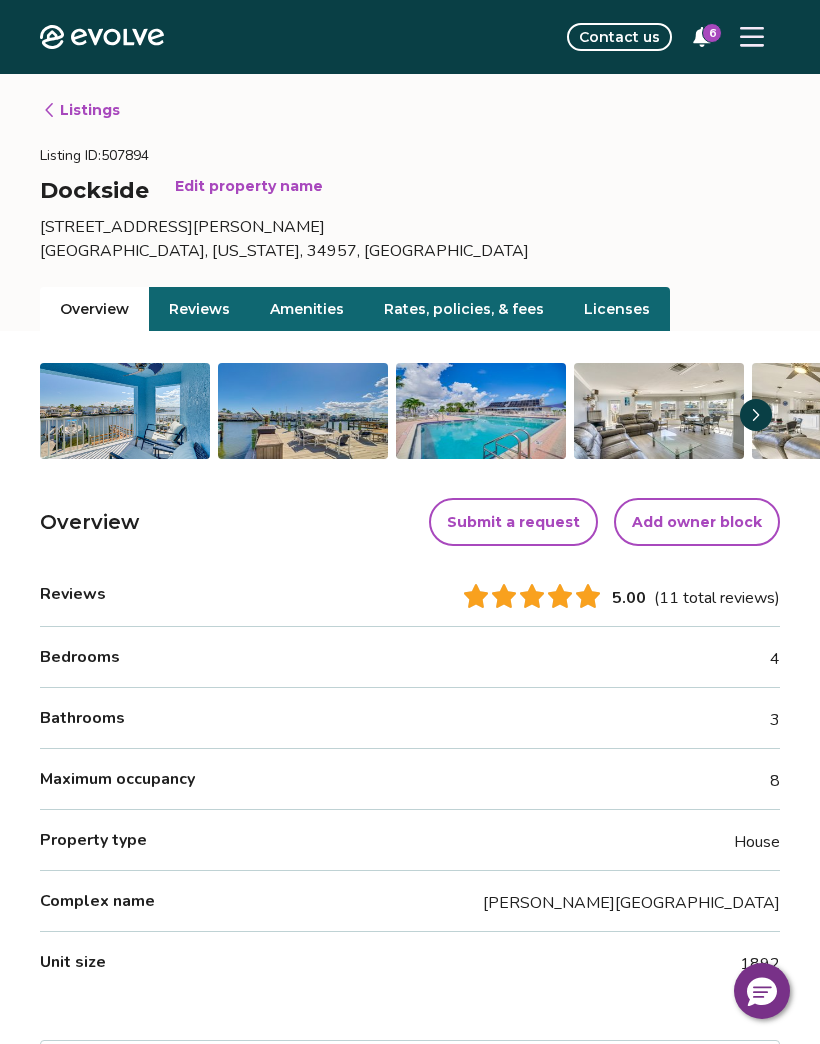 click on "Rates, policies, & fees" at bounding box center (464, 309) 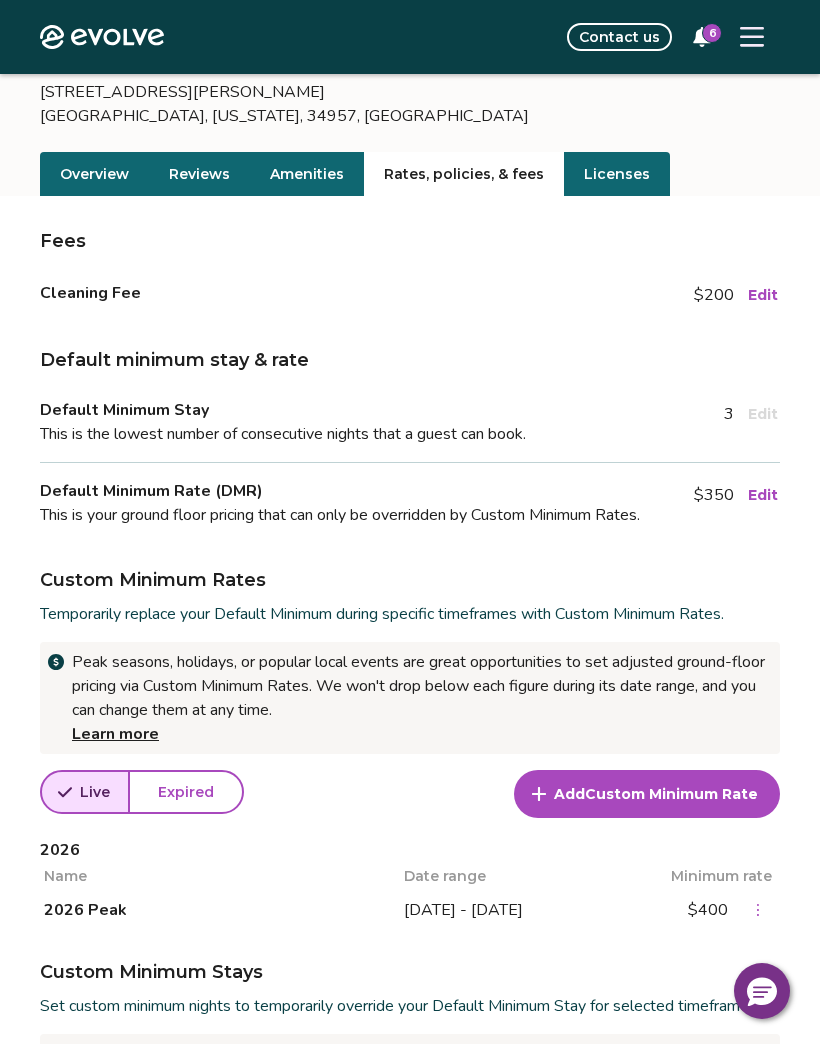 scroll, scrollTop: 0, scrollLeft: 0, axis: both 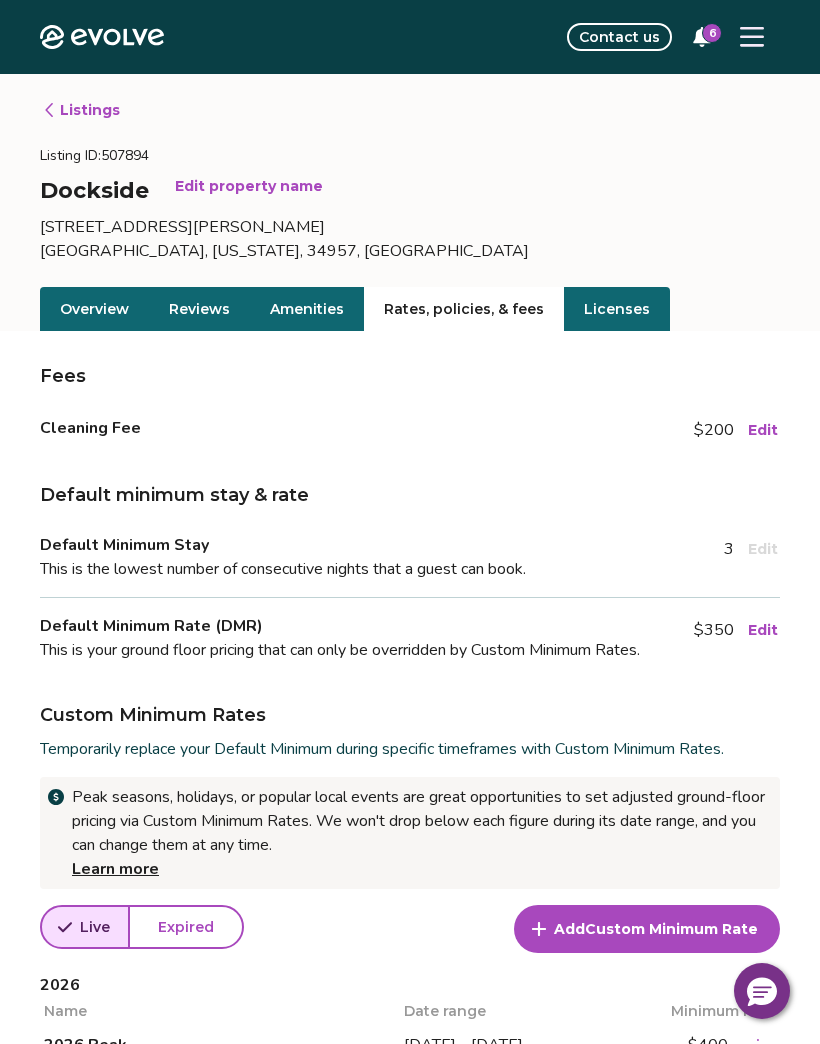 click on "Listings" at bounding box center [81, 110] 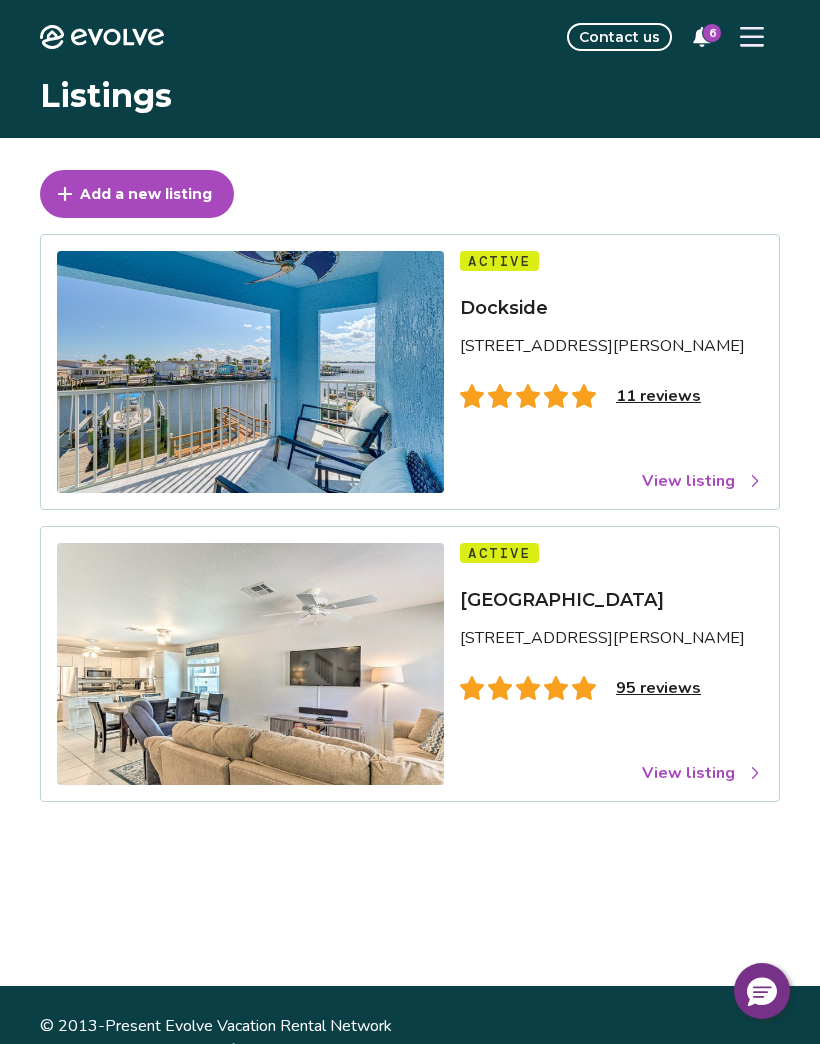 click on "View listing" at bounding box center (702, 773) 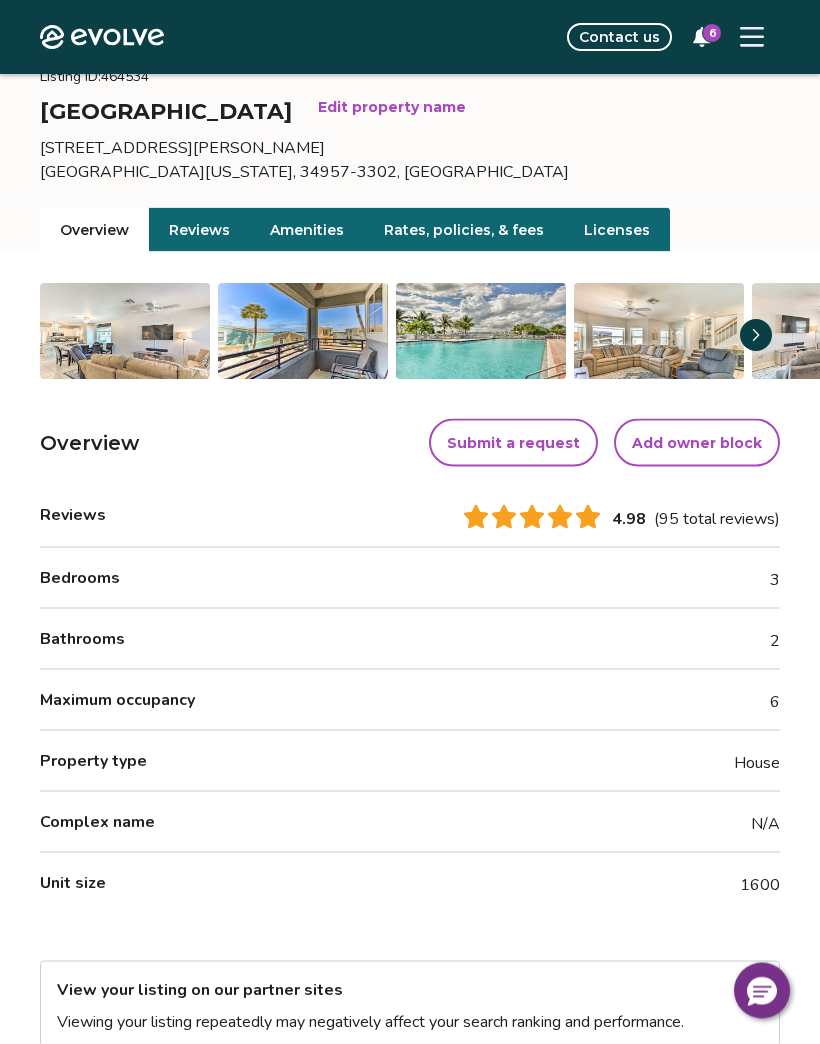 scroll, scrollTop: 0, scrollLeft: 0, axis: both 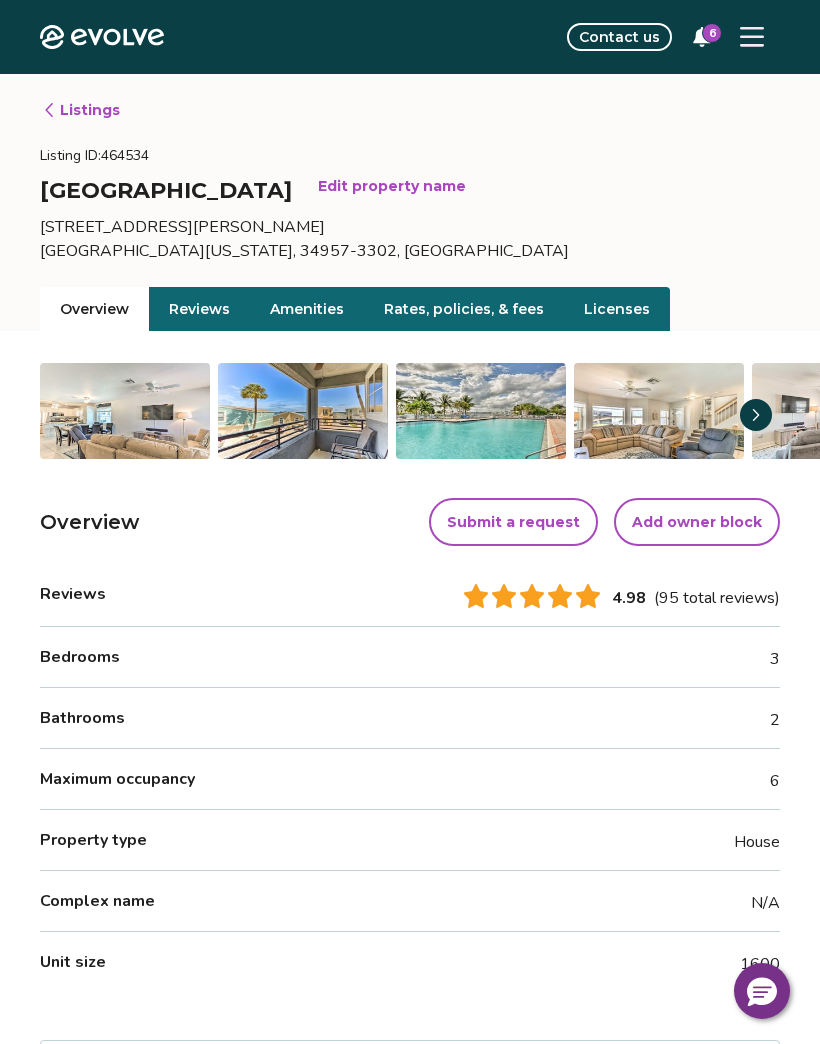 click on "Reviews" at bounding box center (199, 309) 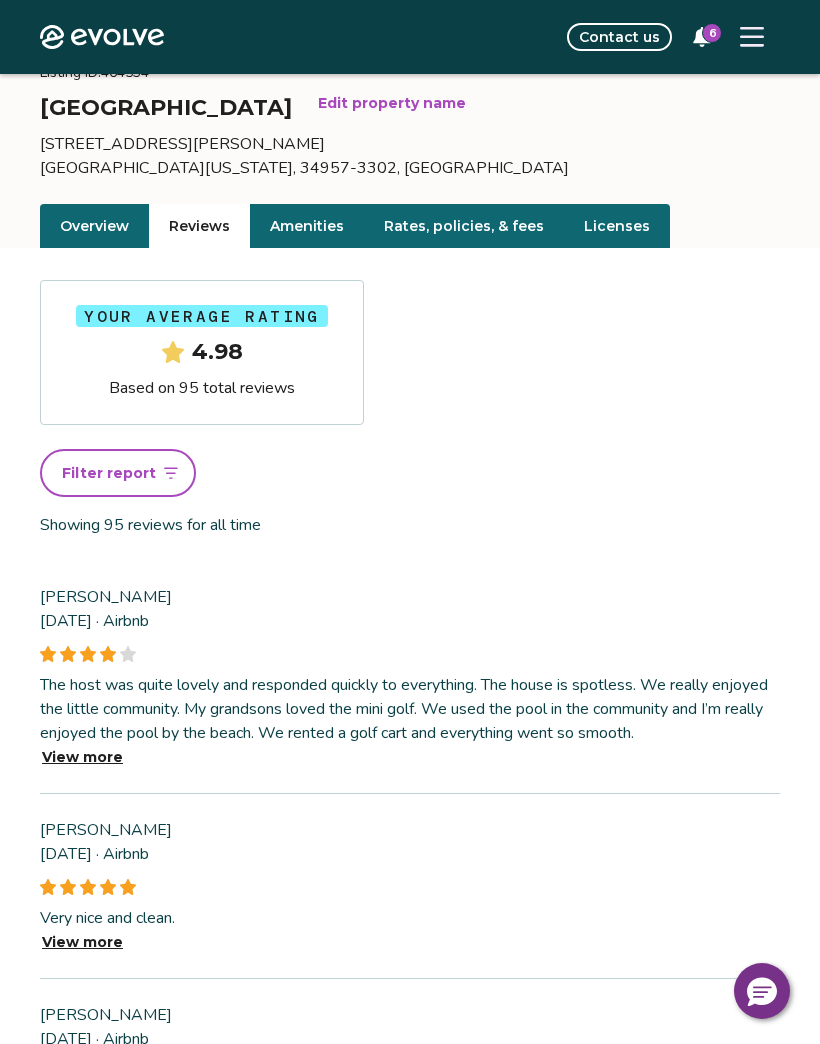 scroll, scrollTop: 84, scrollLeft: 0, axis: vertical 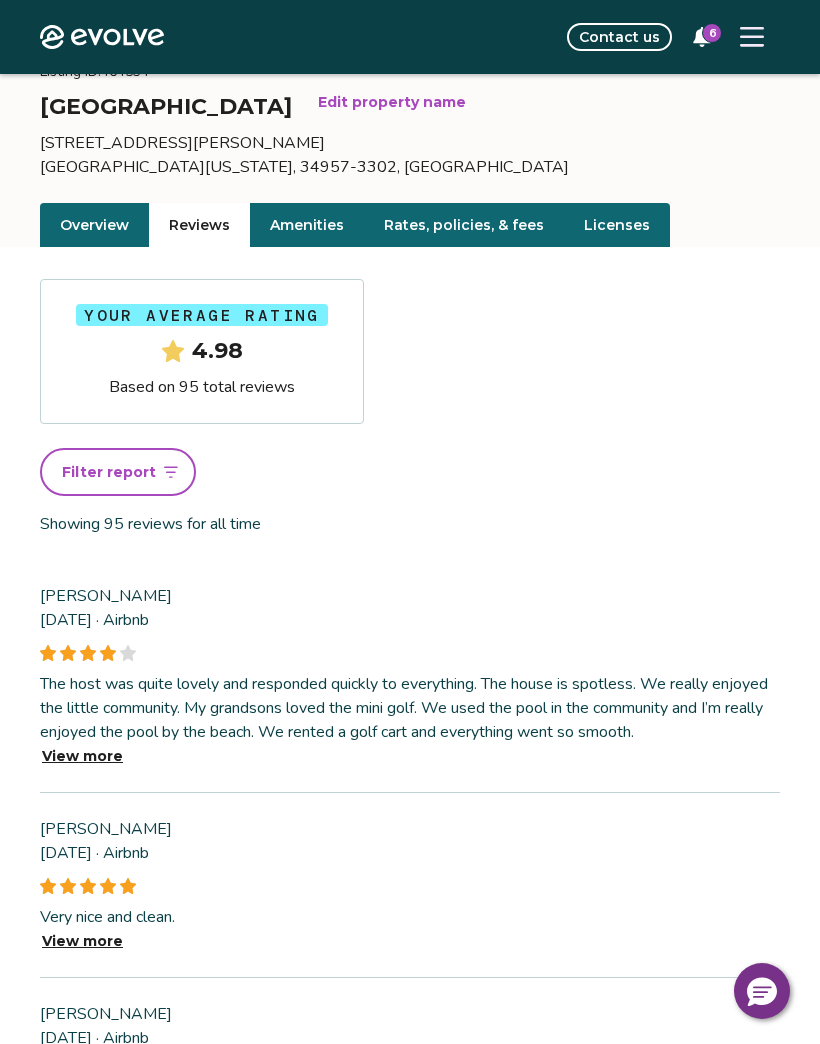 click on "Amenities" at bounding box center (307, 225) 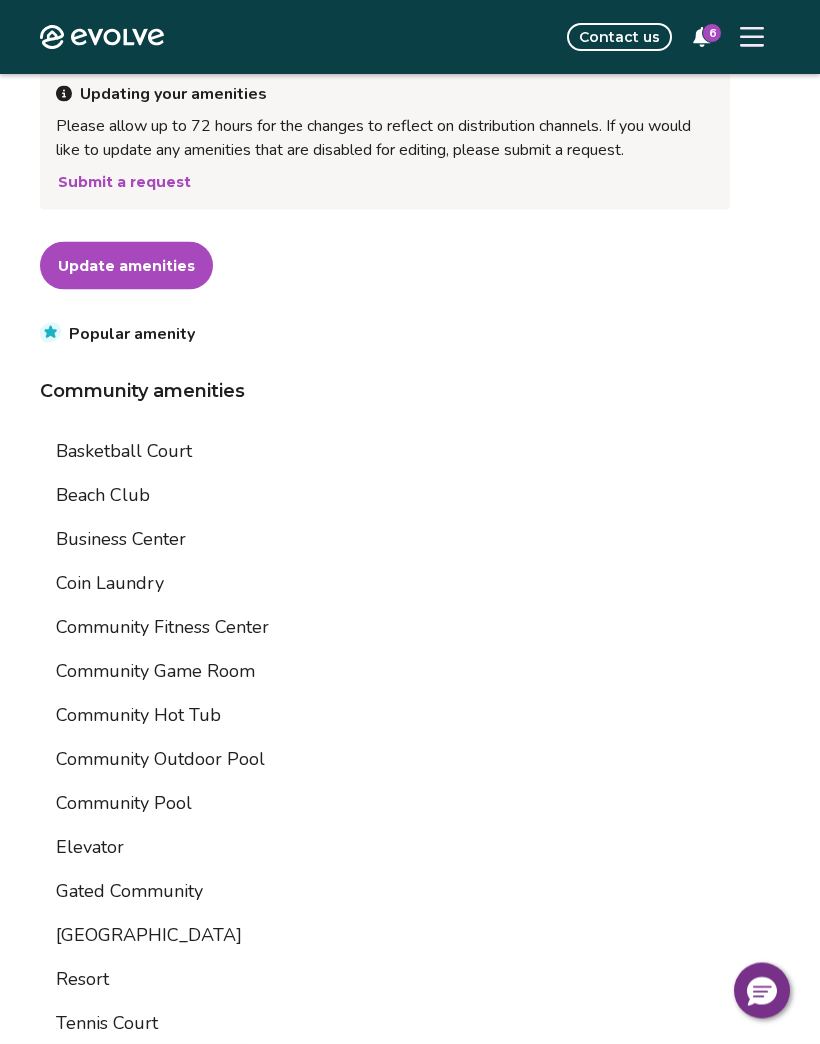 scroll, scrollTop: 0, scrollLeft: 0, axis: both 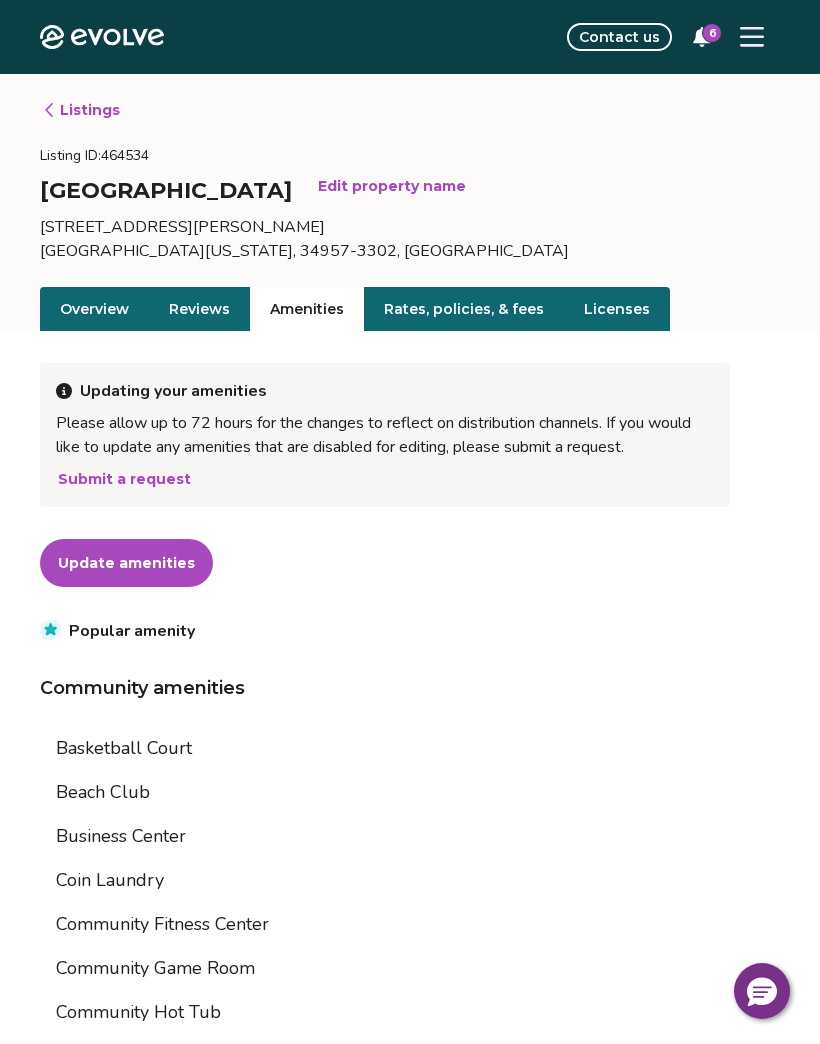 click on "Listings" at bounding box center (81, 110) 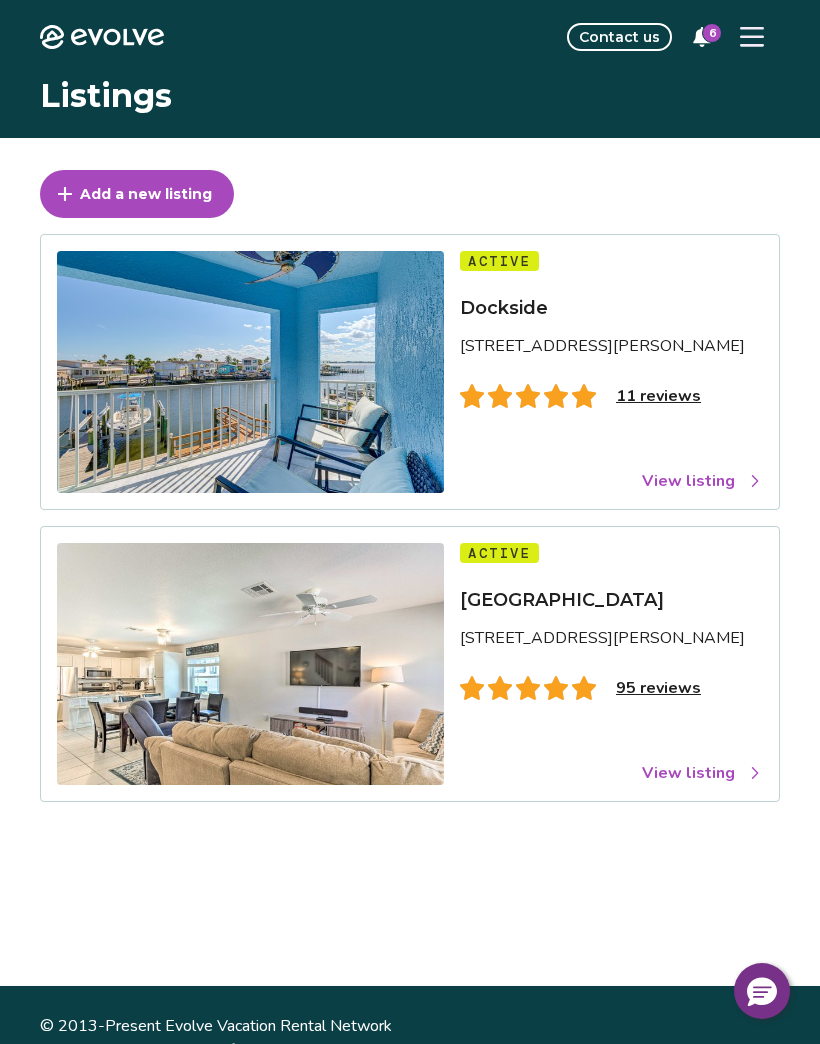 click on "6" at bounding box center [702, 37] 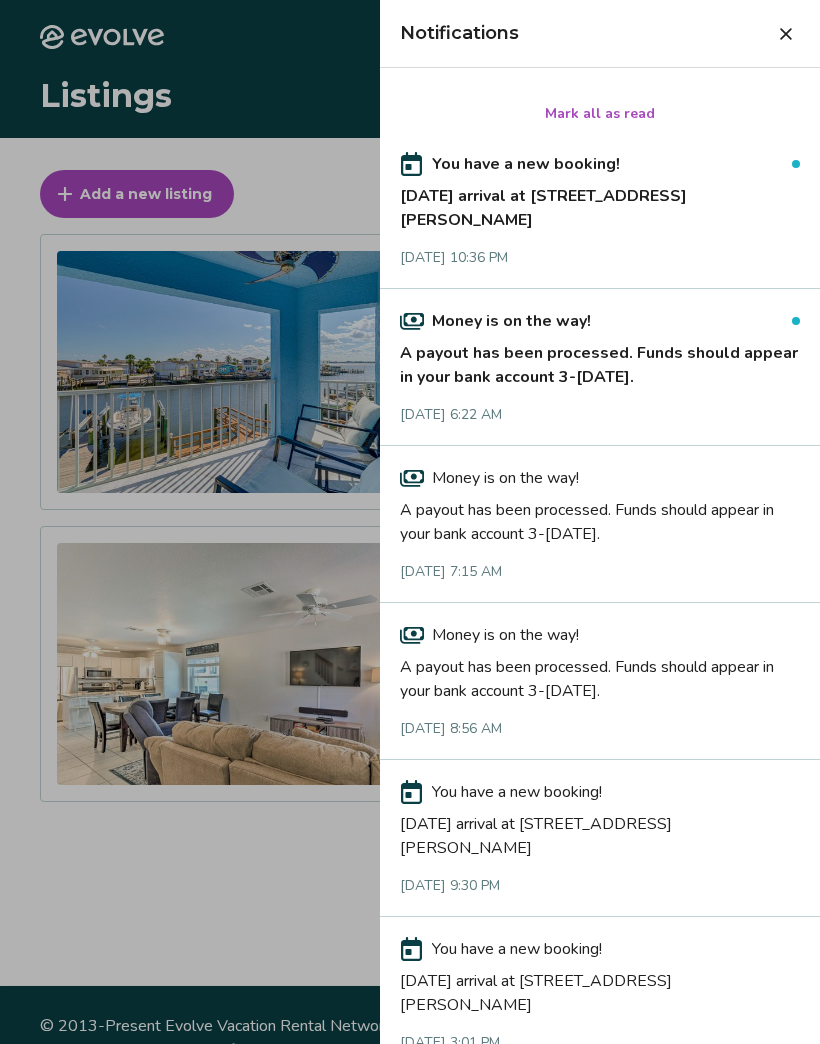 click on "A payout has been processed. Funds should appear in your bank account 3-[DATE]." at bounding box center [600, 361] 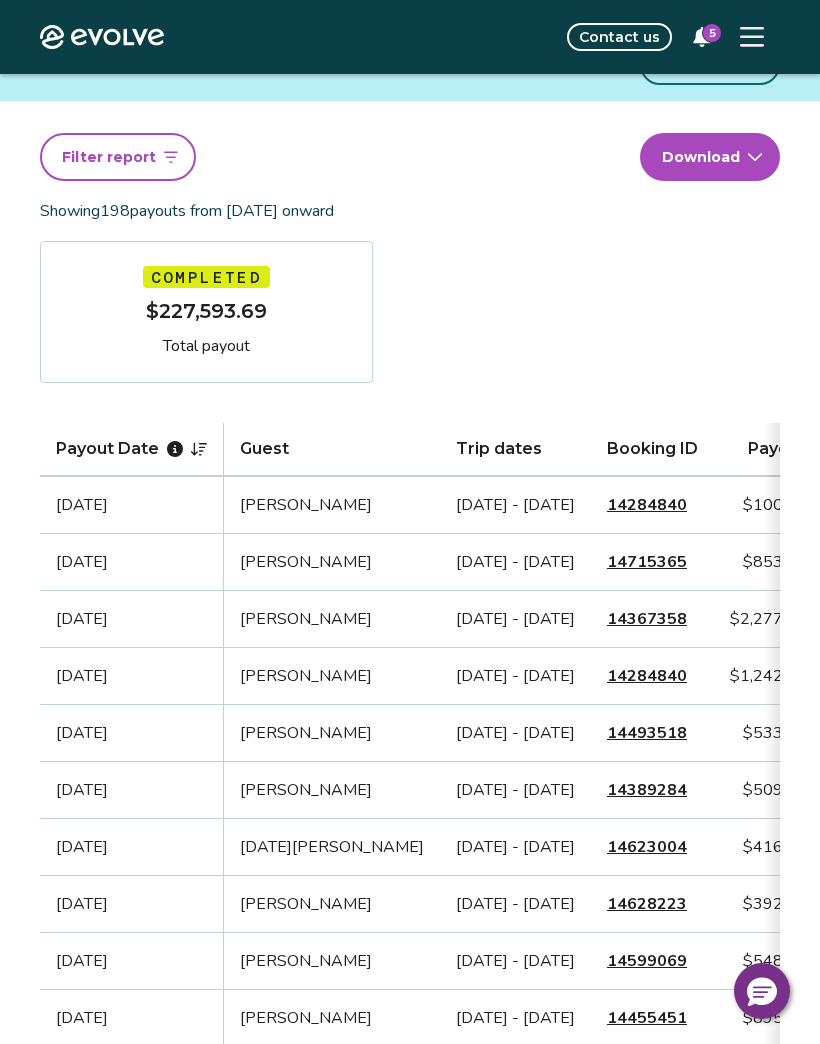 scroll, scrollTop: 0, scrollLeft: 0, axis: both 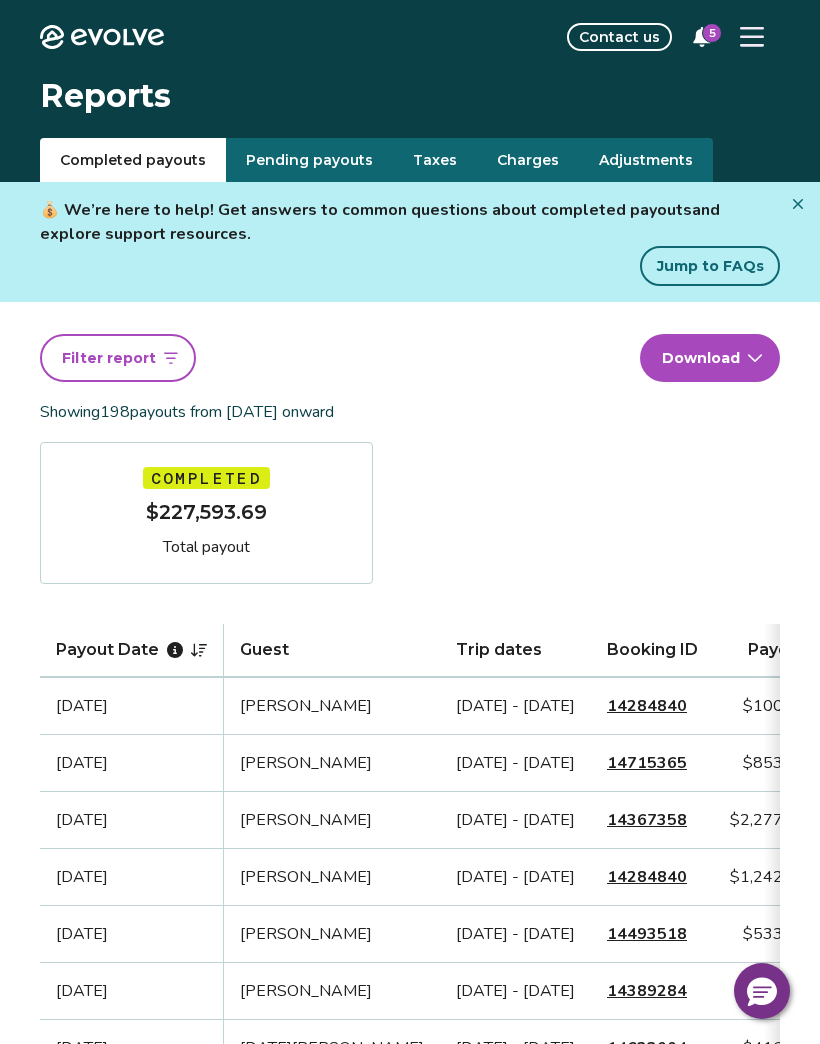 click 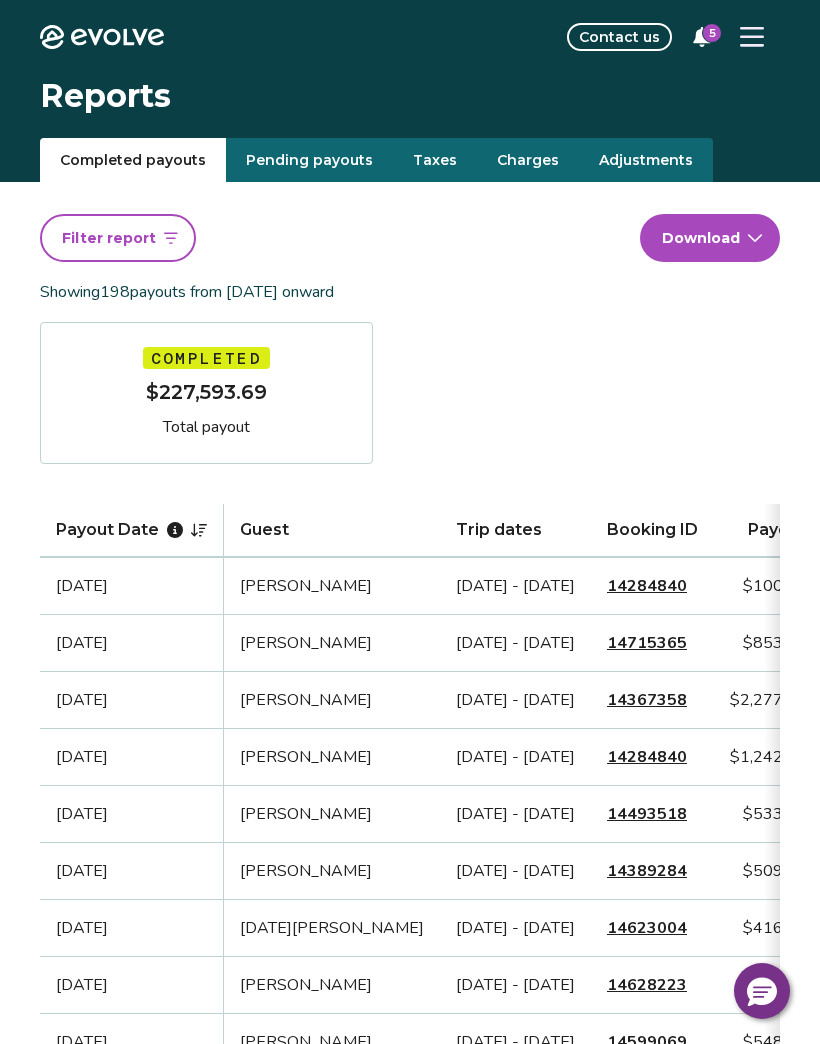 click 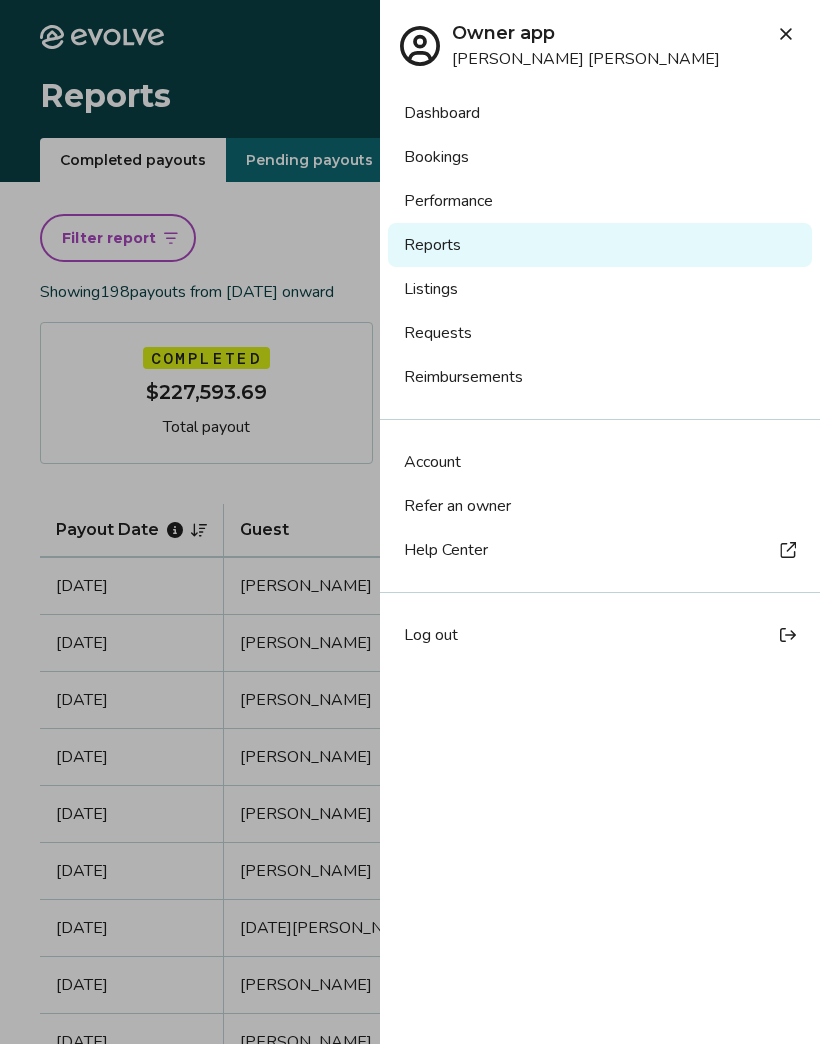 click on "Bookings" at bounding box center [600, 157] 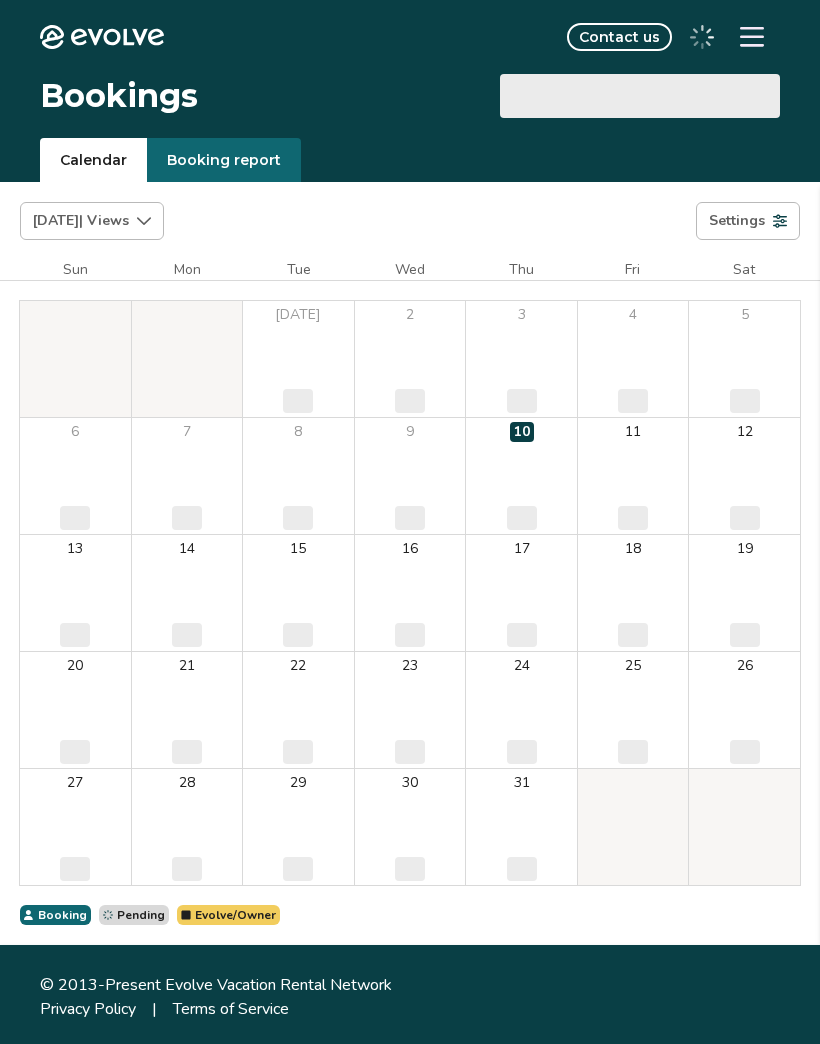 scroll, scrollTop: 0, scrollLeft: 0, axis: both 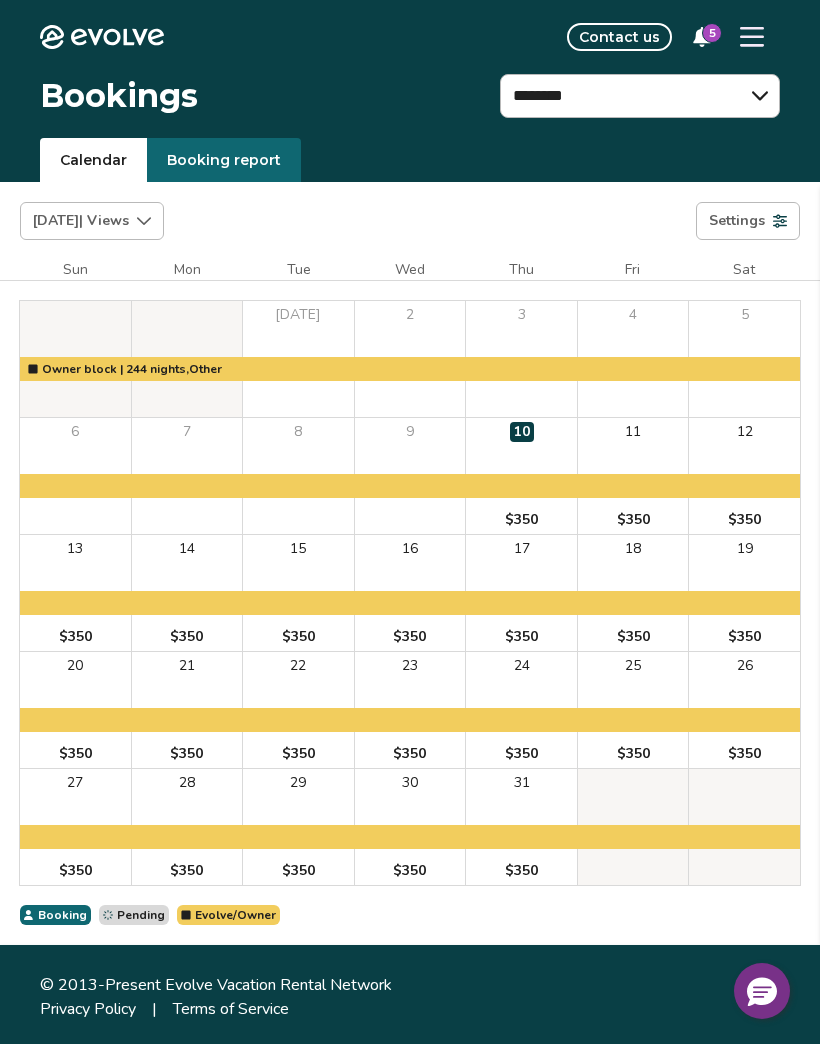 click 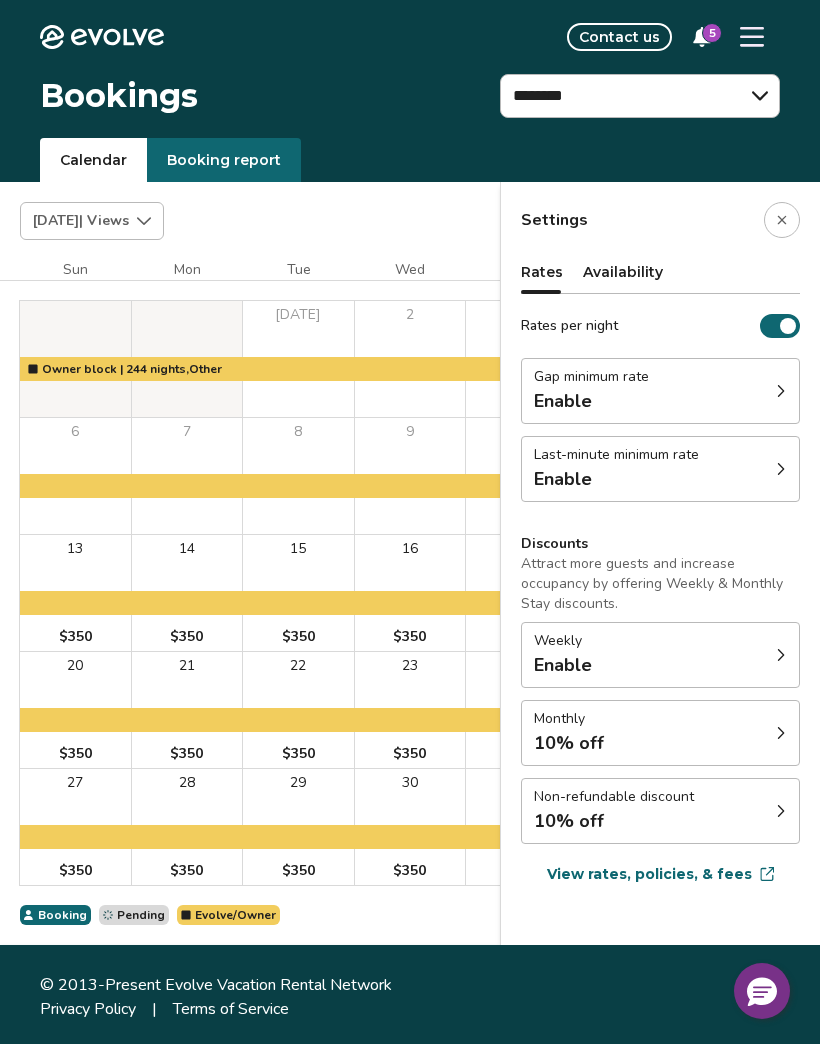 click at bounding box center [781, 469] 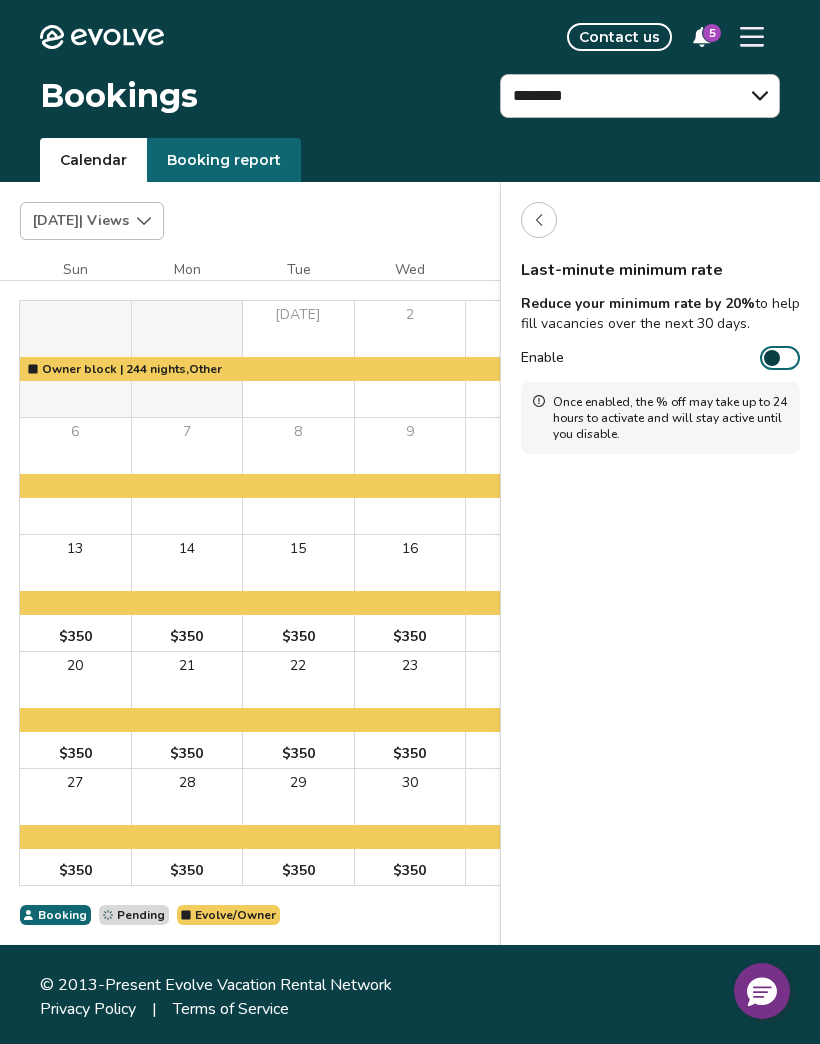click at bounding box center [539, 220] 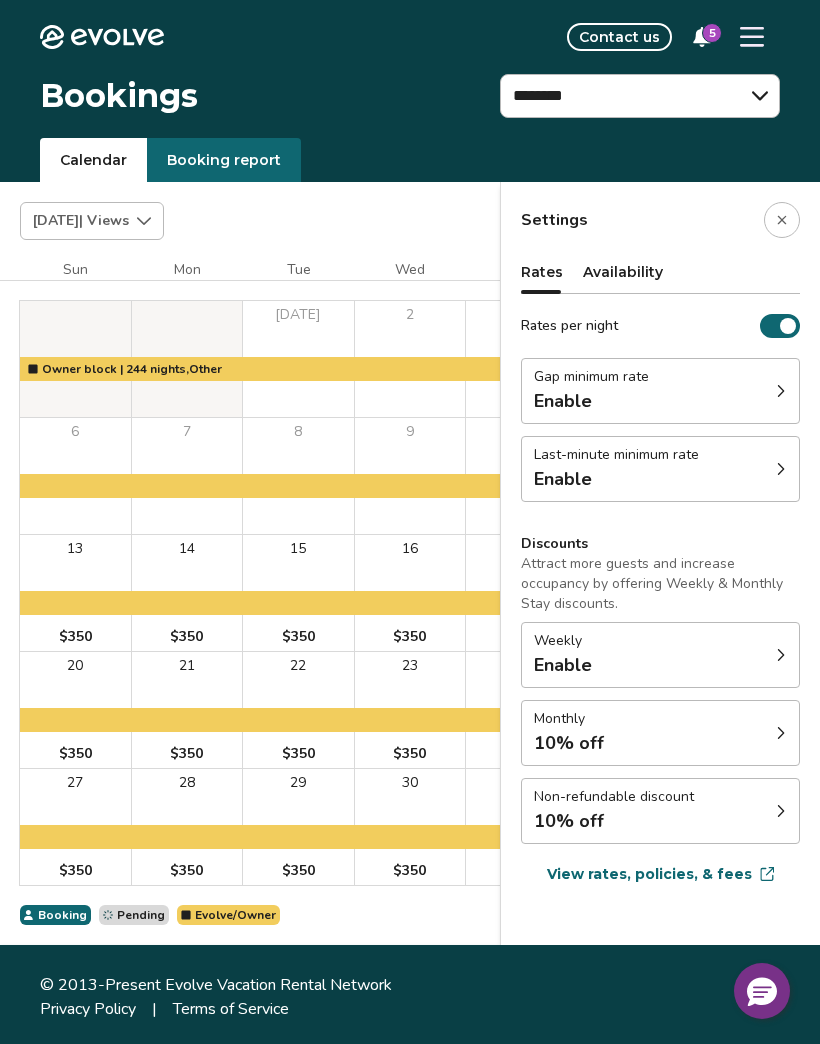 click on "Gap minimum rate Enable" at bounding box center (660, 391) 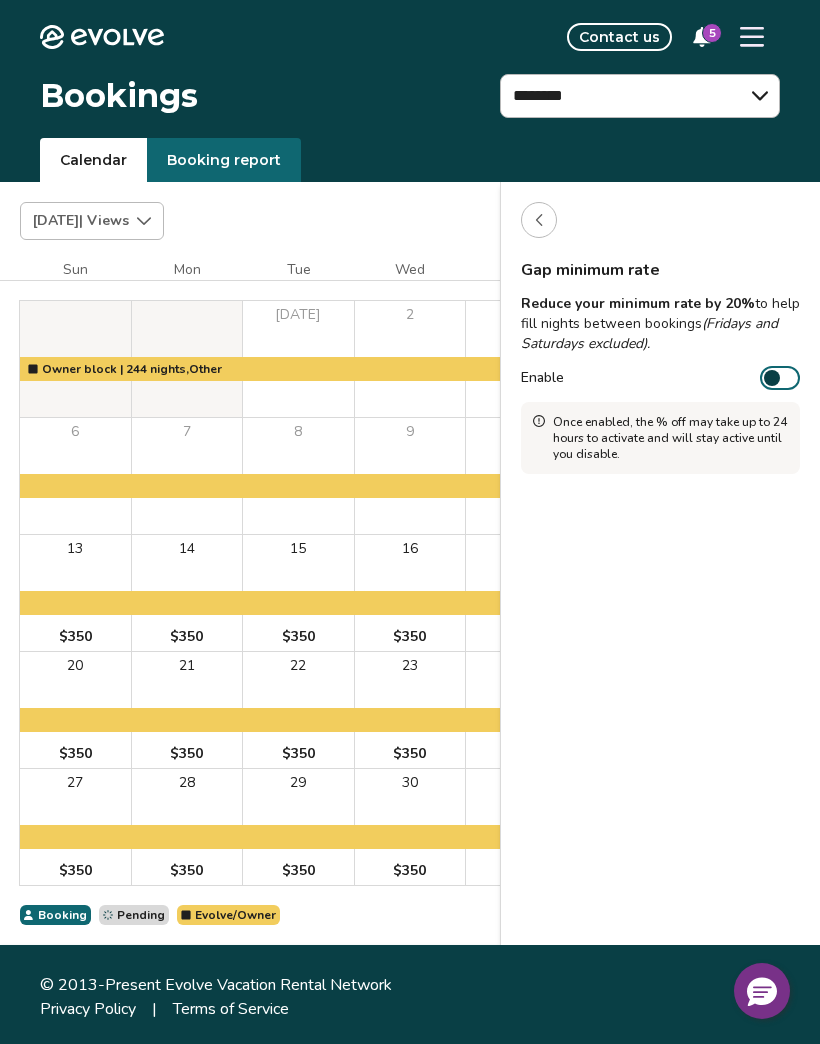click at bounding box center [772, 378] 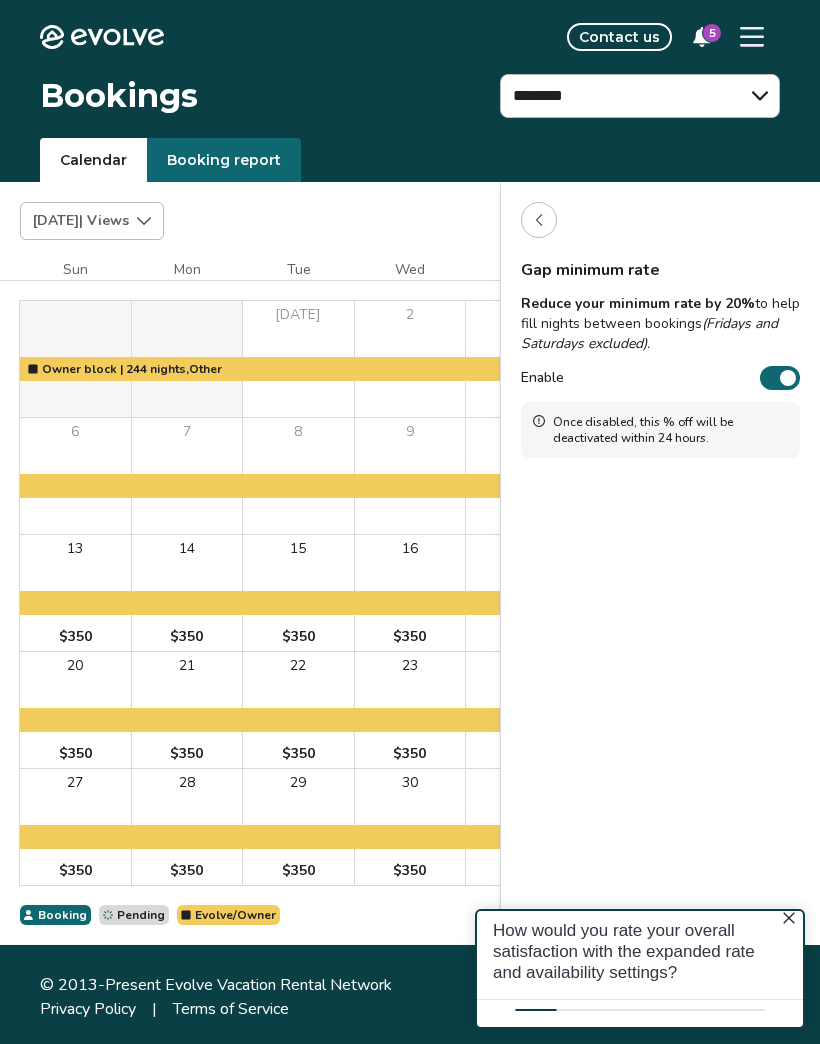 scroll, scrollTop: 0, scrollLeft: 0, axis: both 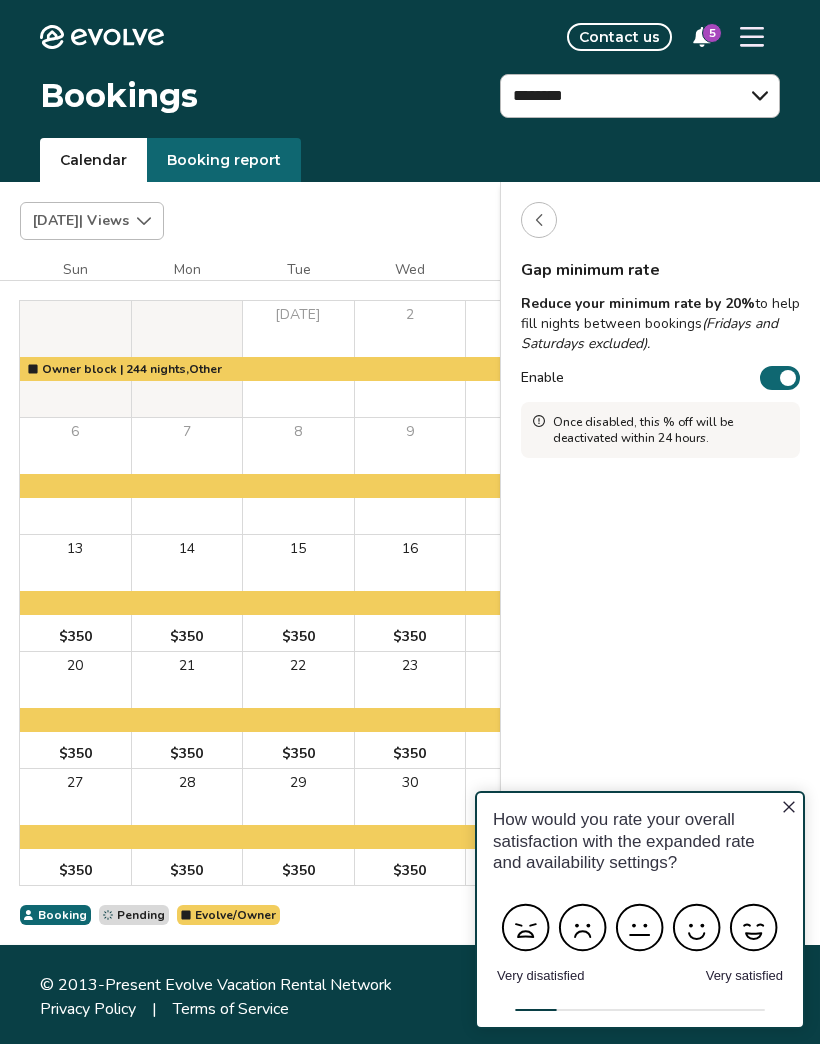 click on "Gap minimum rate Reduce your minimum rate by 20%  to help fill nights between bookings  (Fridays and Saturdays excluded). Enable Once disabled, this % off will be deactivated within 24 hours." at bounding box center (660, 358) 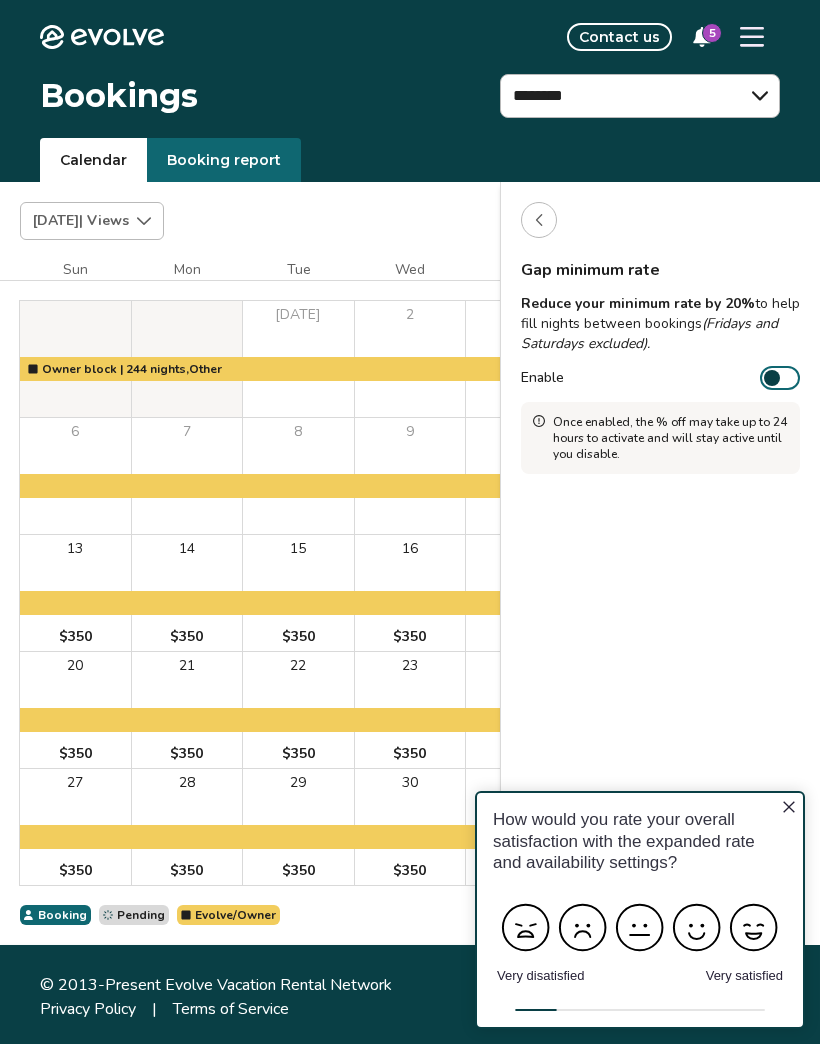 click at bounding box center [539, 220] 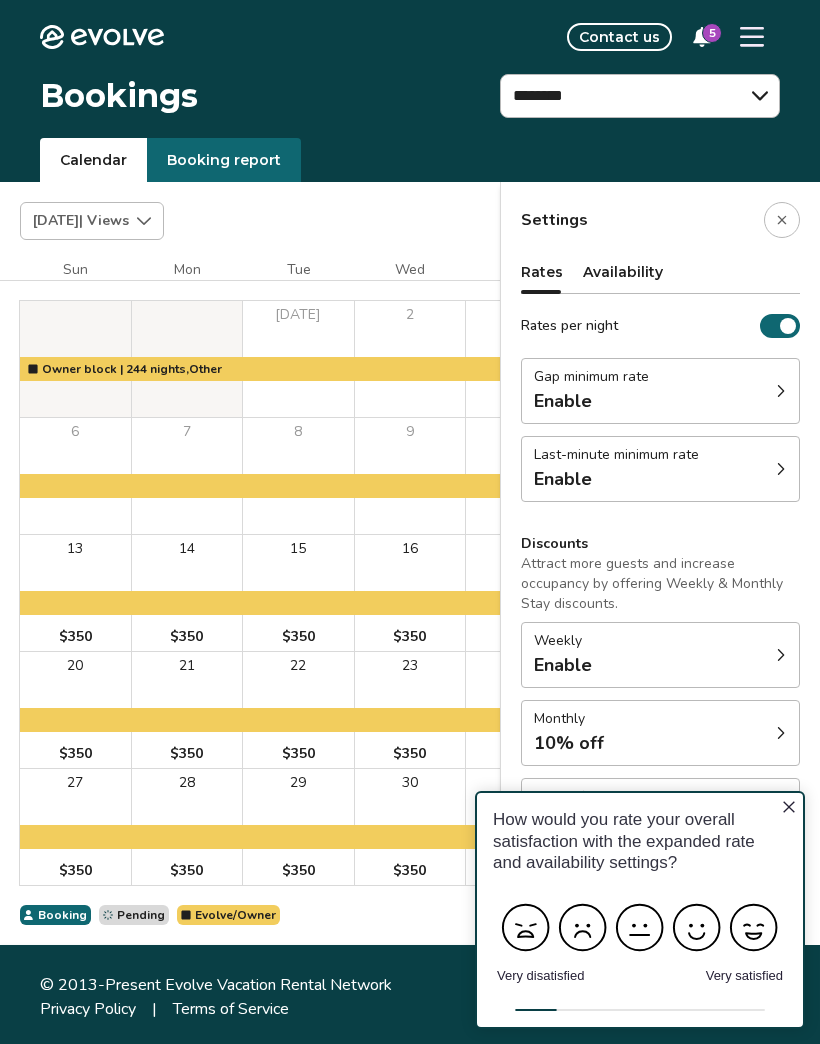 click on "Gap minimum rate Enable" at bounding box center [660, 391] 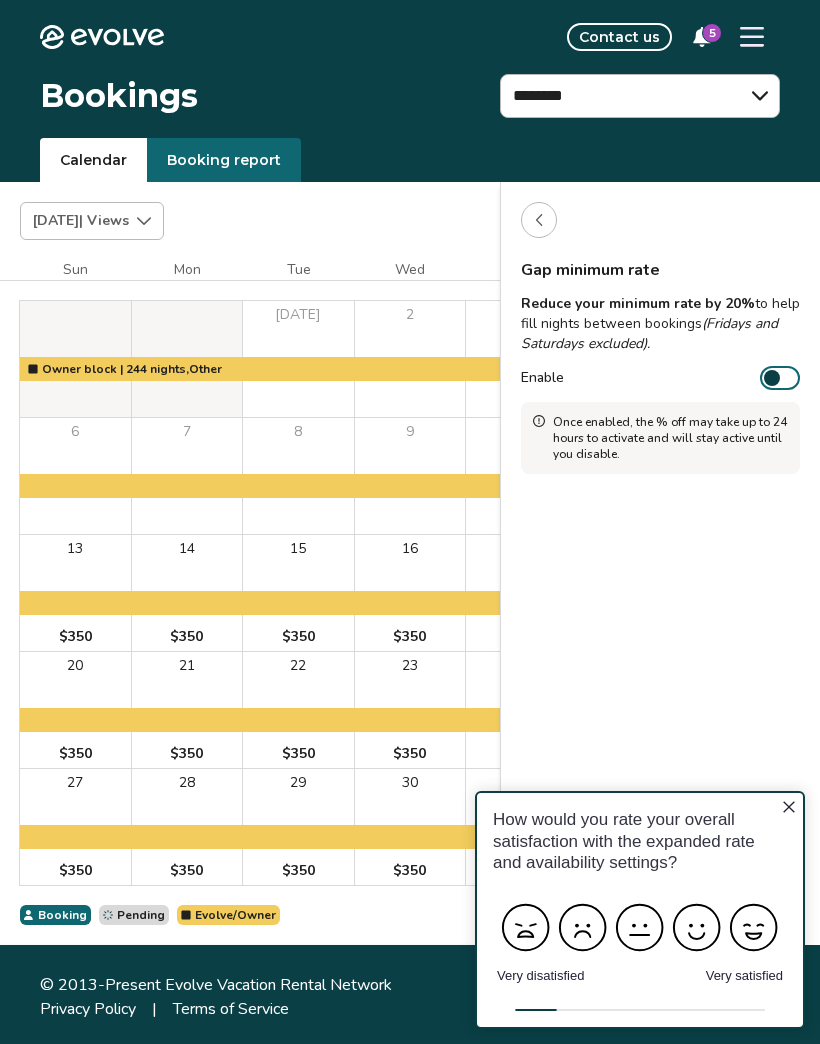 click on "Enable" at bounding box center (780, 378) 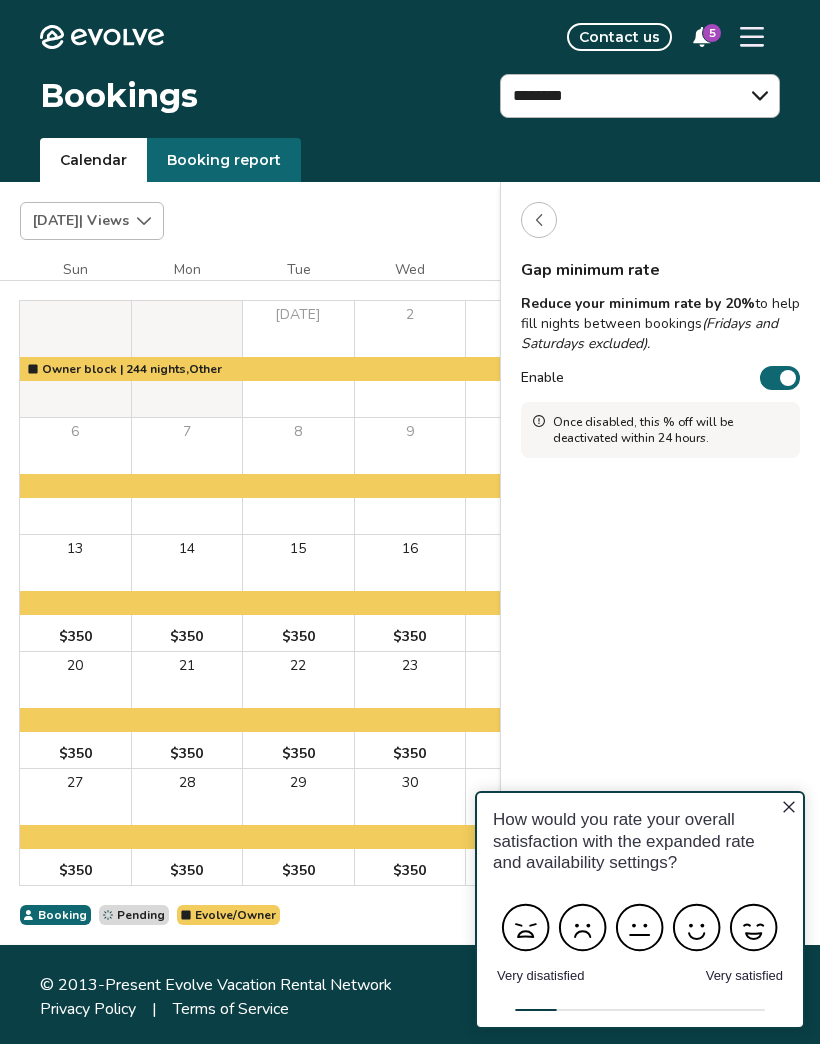 click at bounding box center [539, 220] 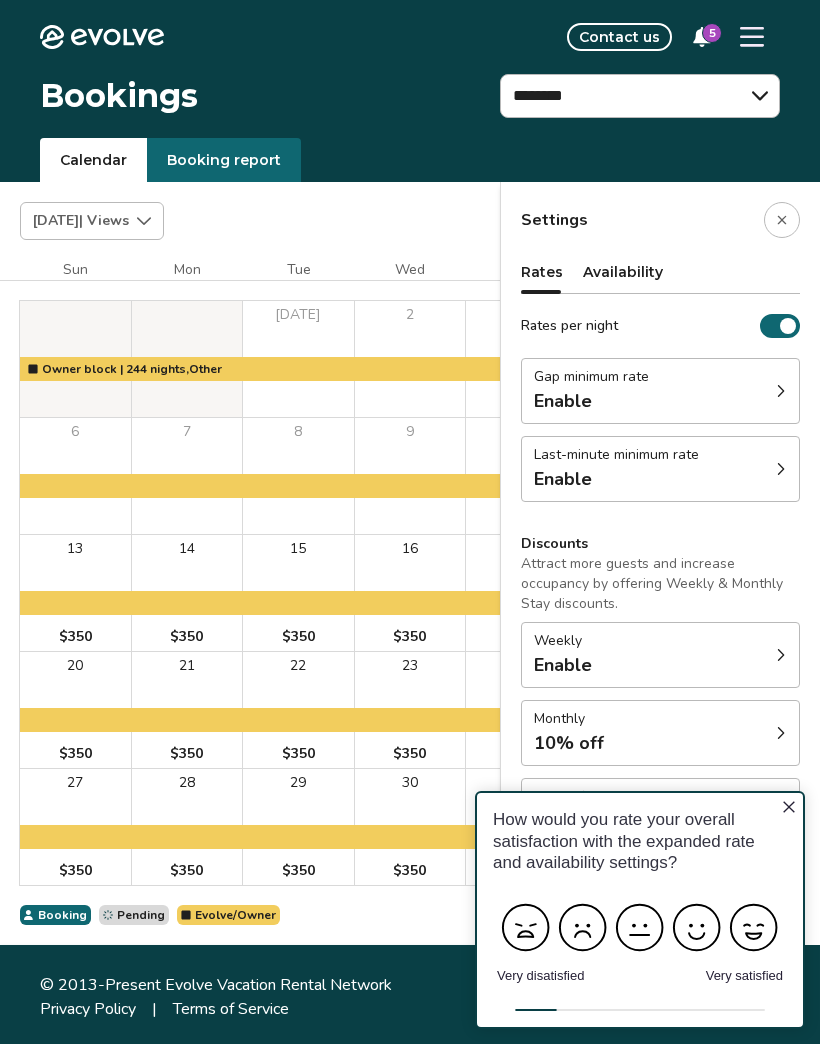 click at bounding box center [781, 391] 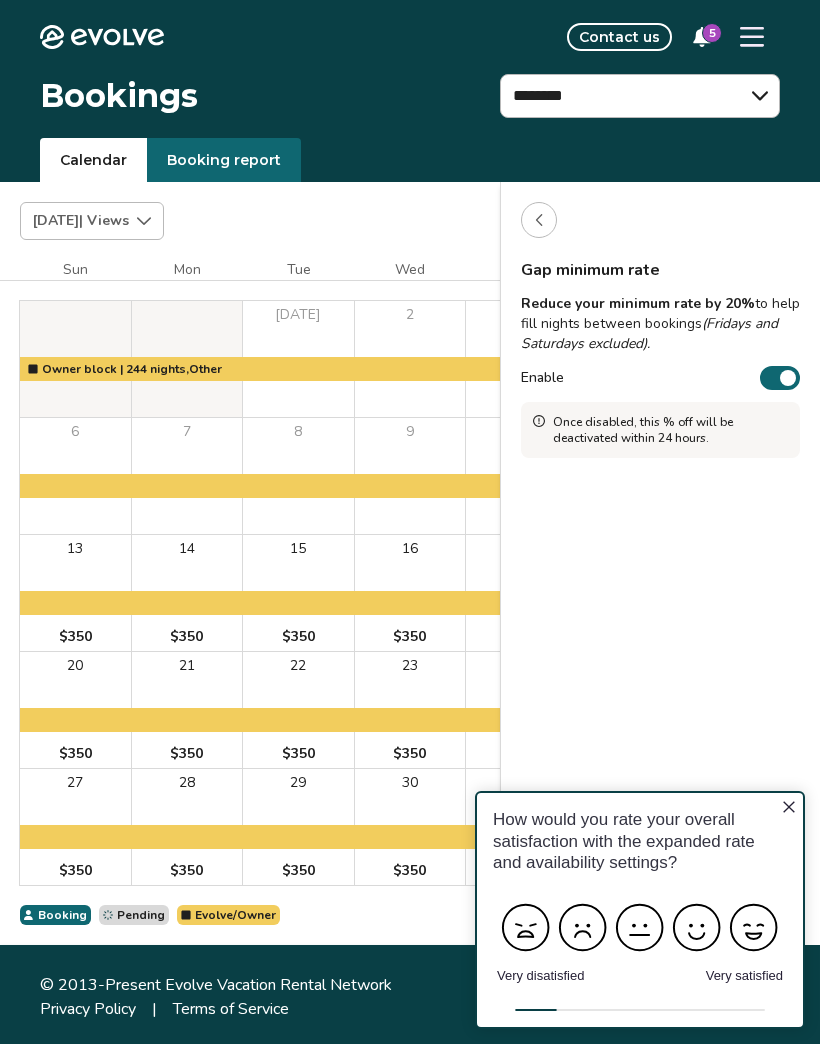click on "Enable" at bounding box center (780, 378) 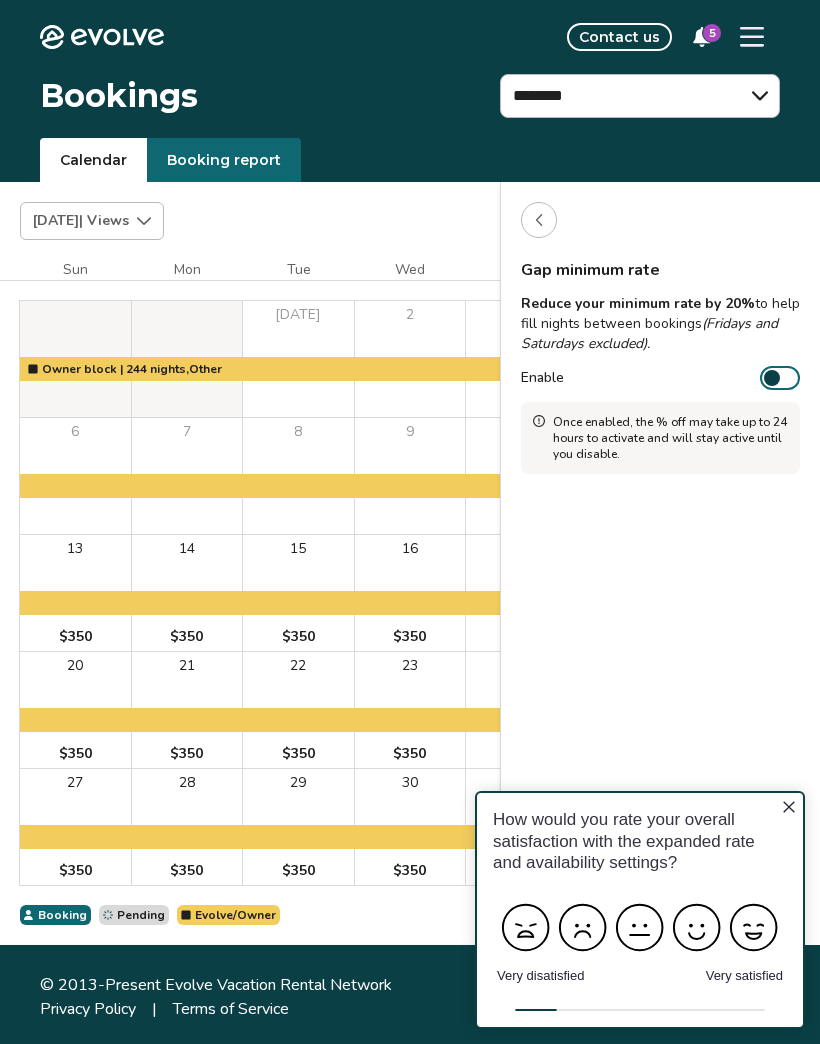click at bounding box center (539, 220) 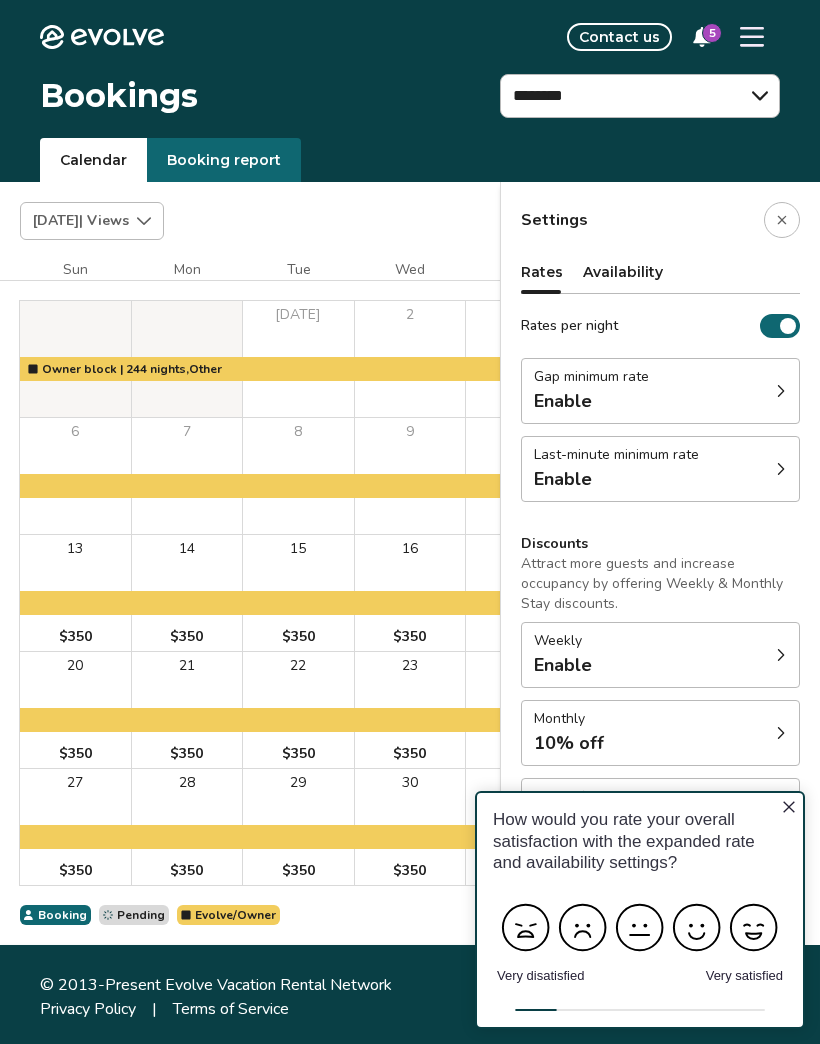 scroll, scrollTop: 5, scrollLeft: 0, axis: vertical 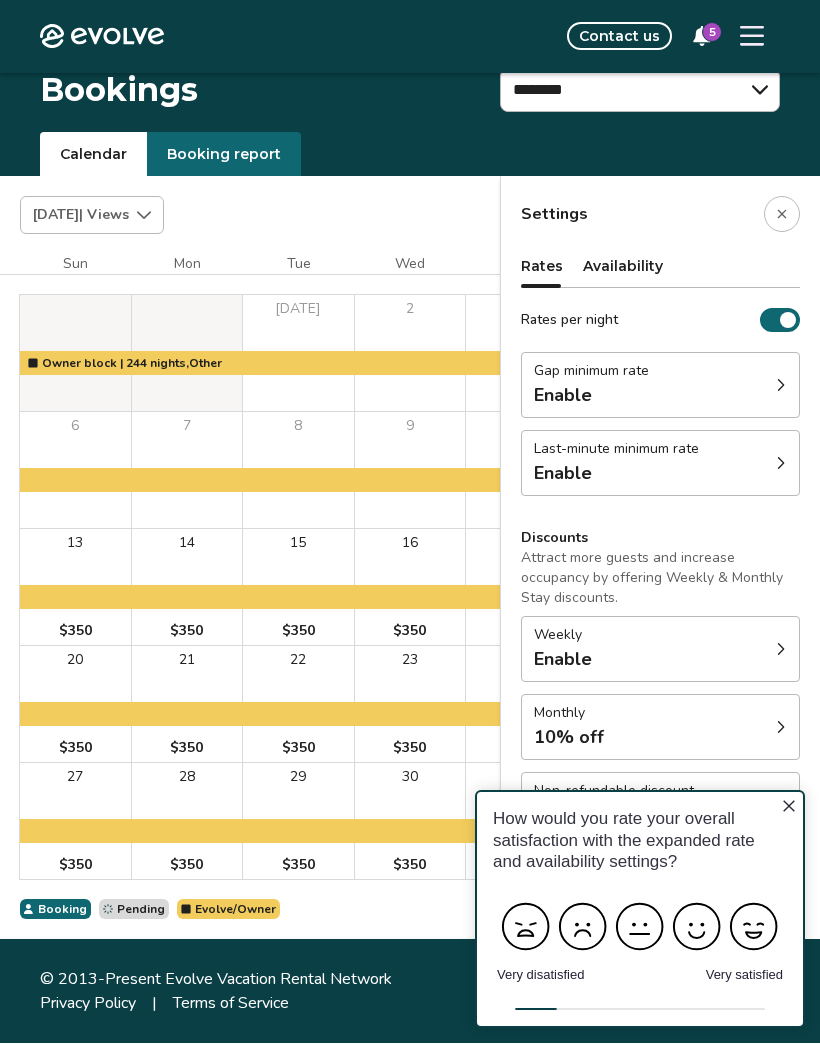 click 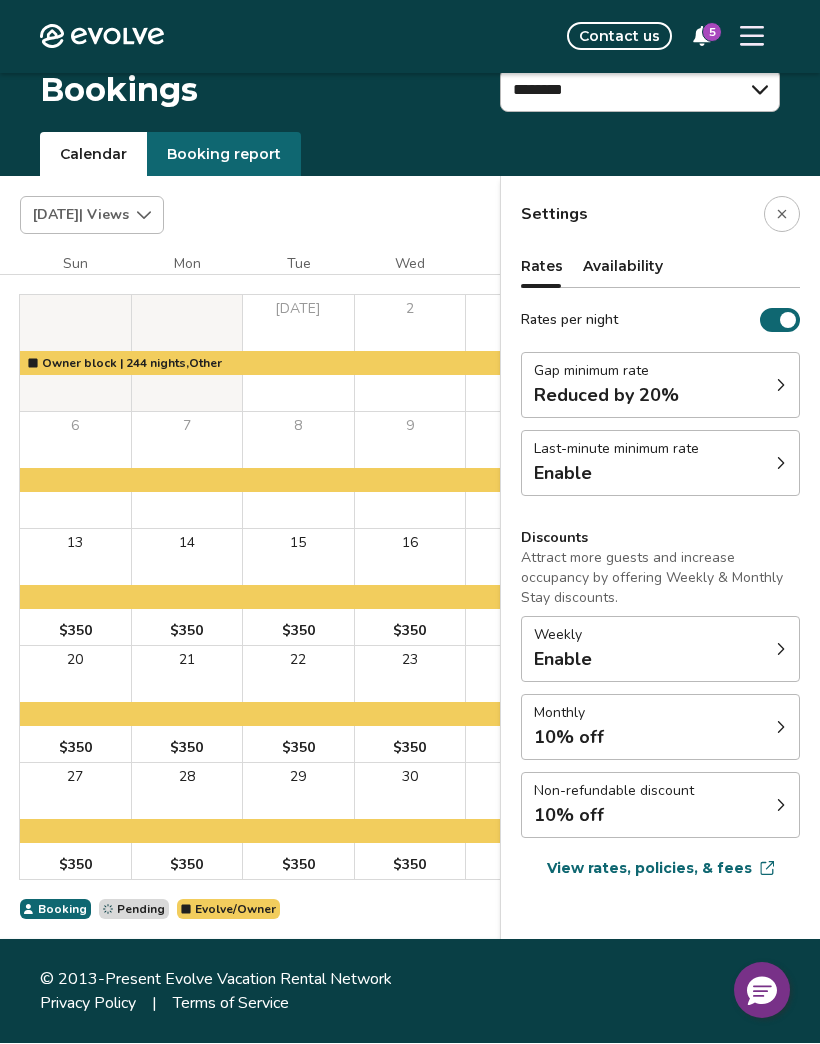 click on "Gap minimum rate Reduced by 20%" at bounding box center (660, 386) 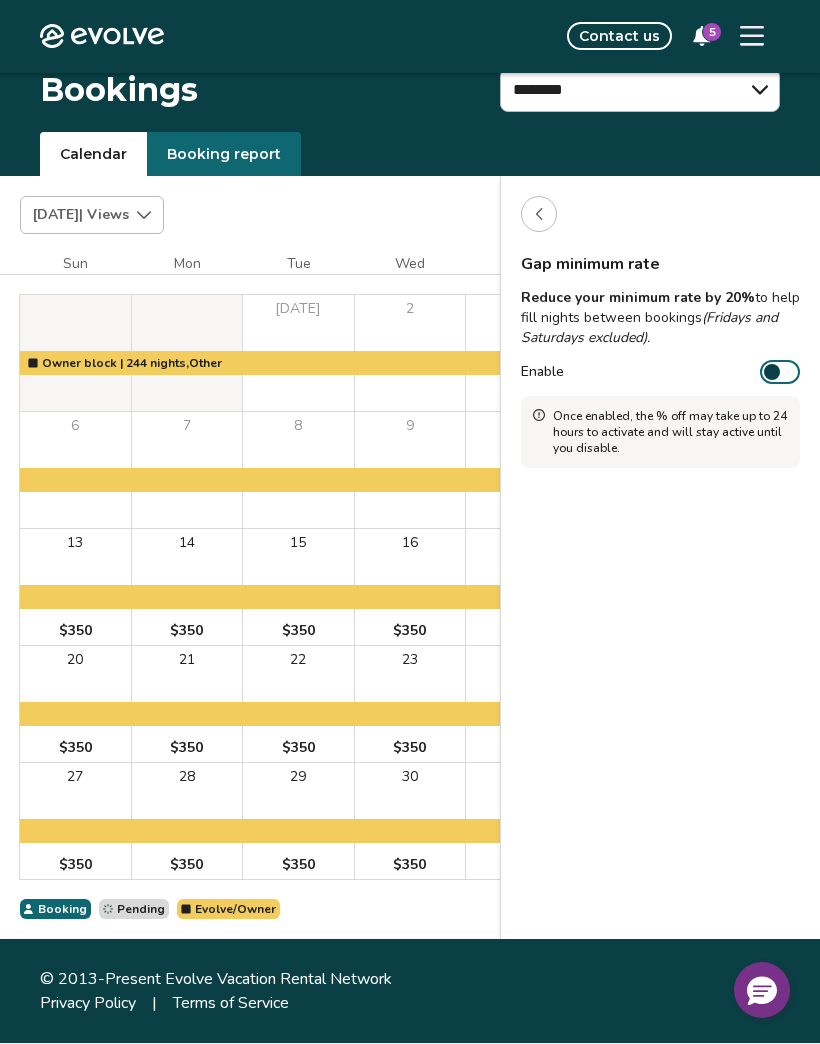 click at bounding box center (772, 373) 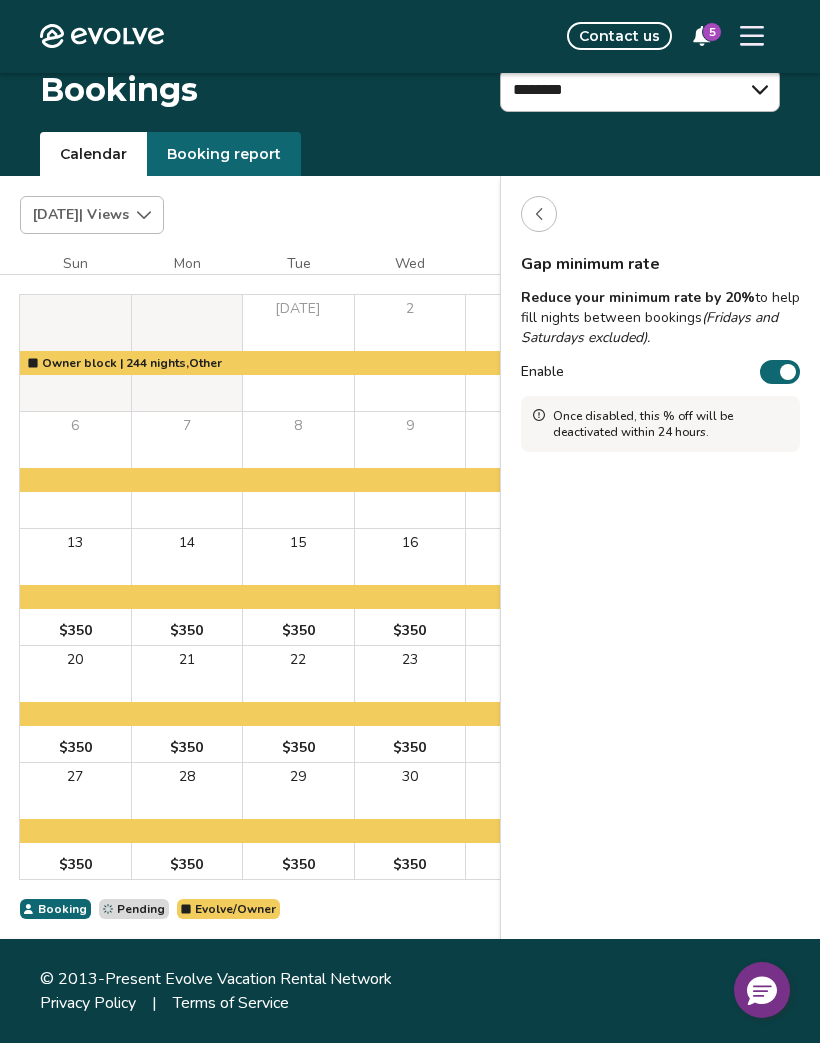 click 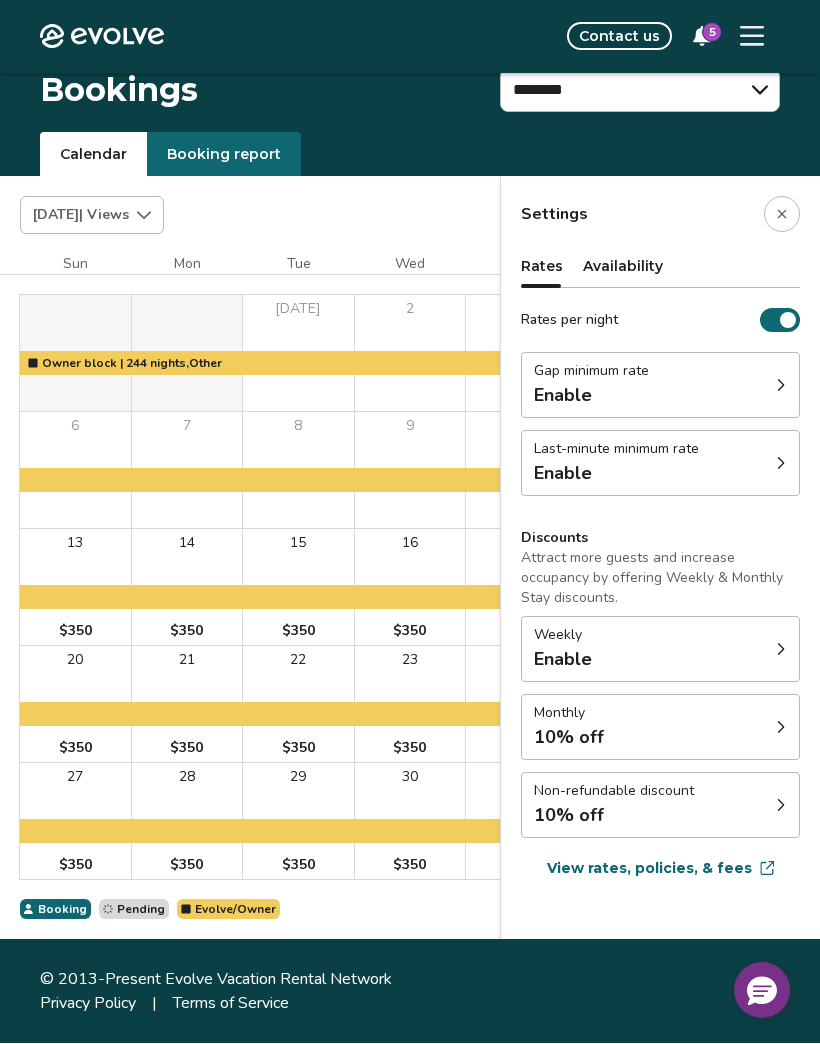 click 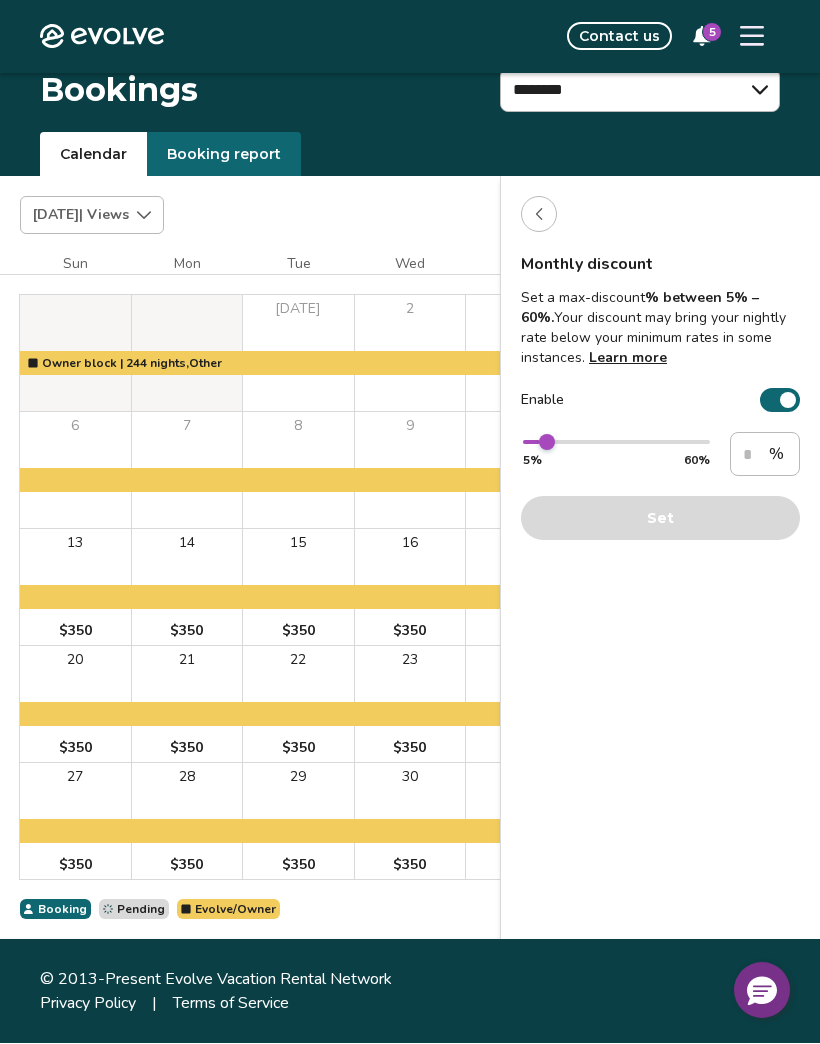 click on "Enable" at bounding box center [780, 401] 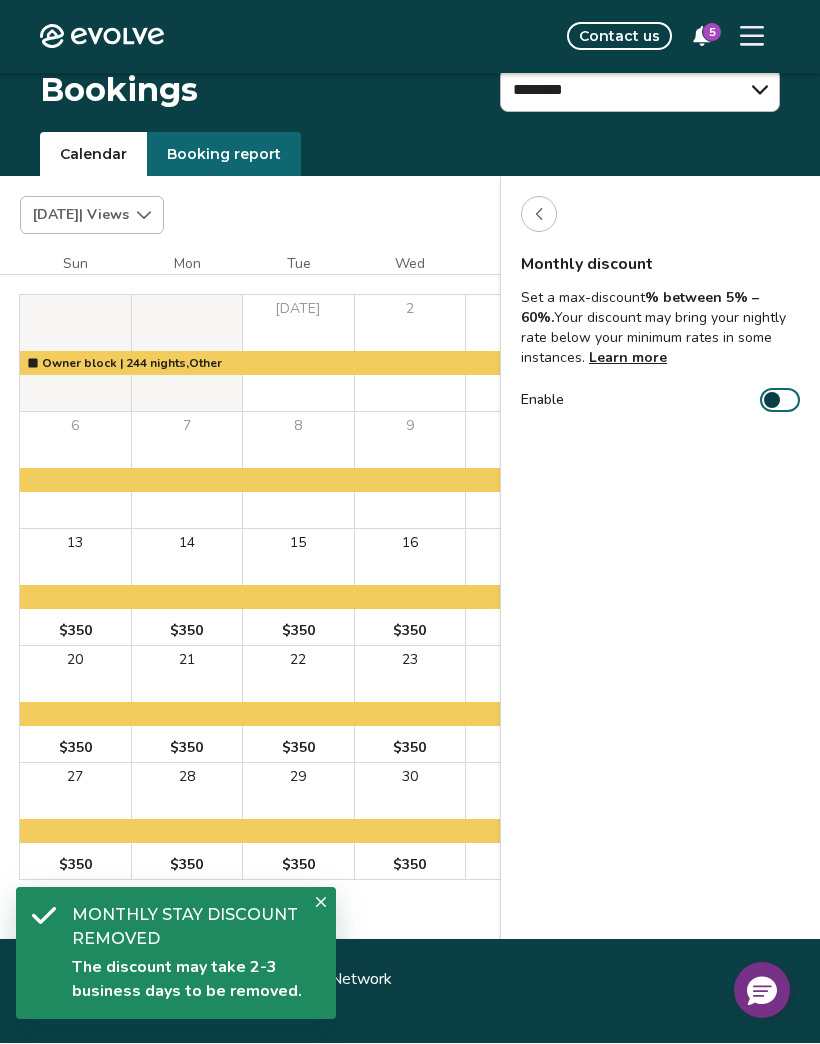 click 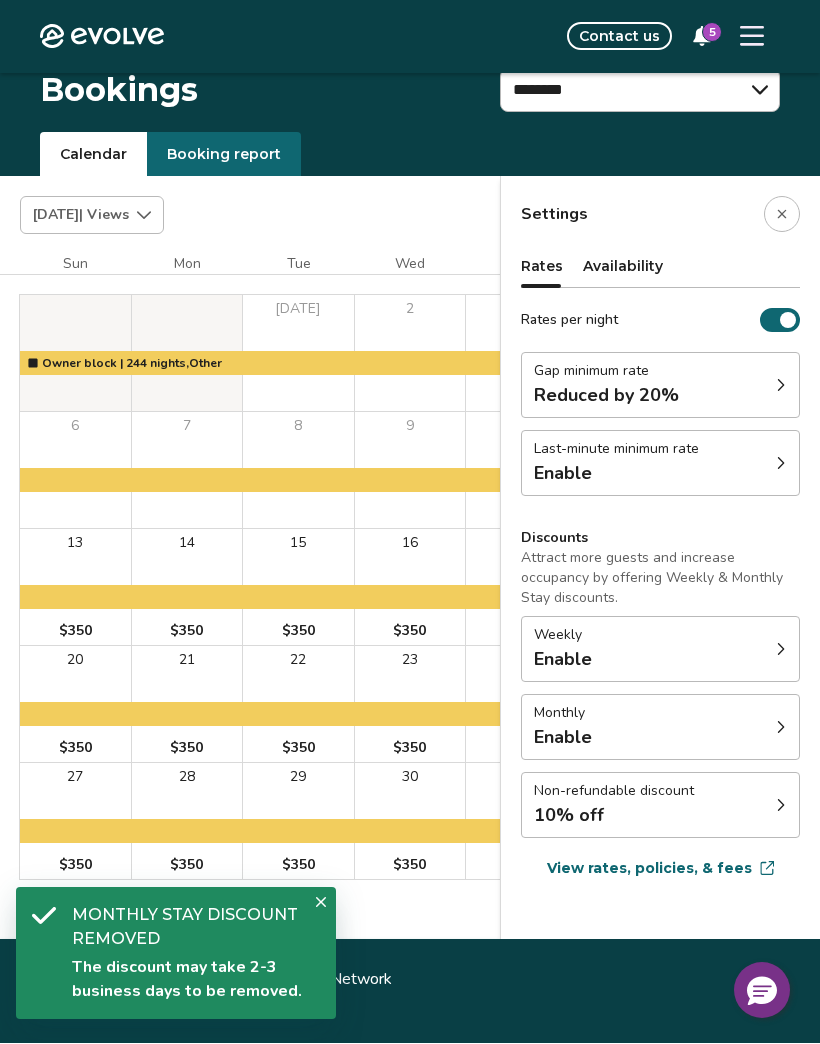 click at bounding box center [781, 806] 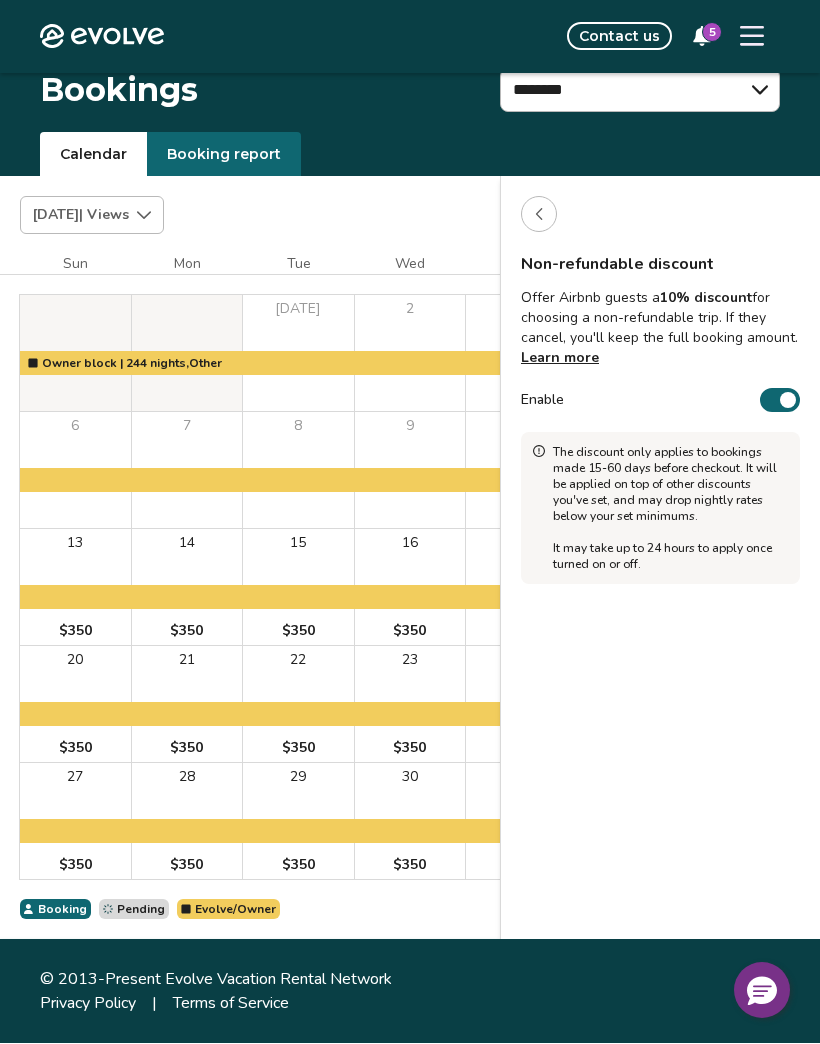 click on "Enable" at bounding box center (780, 401) 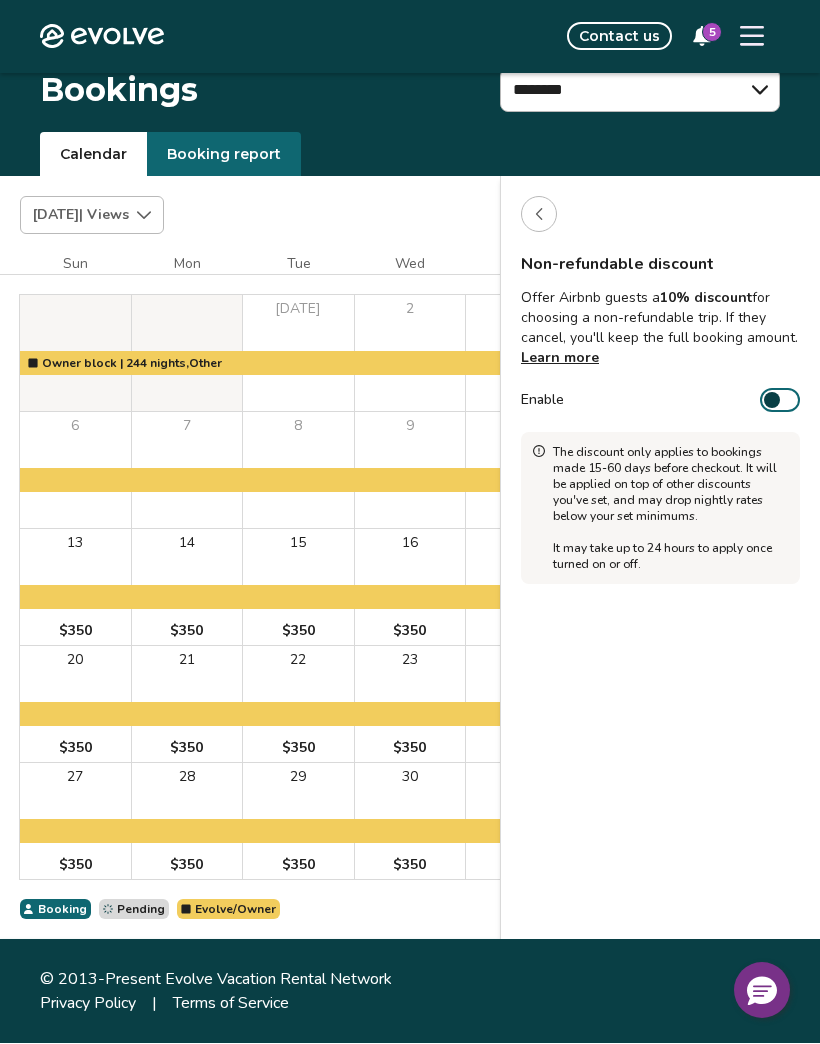 click 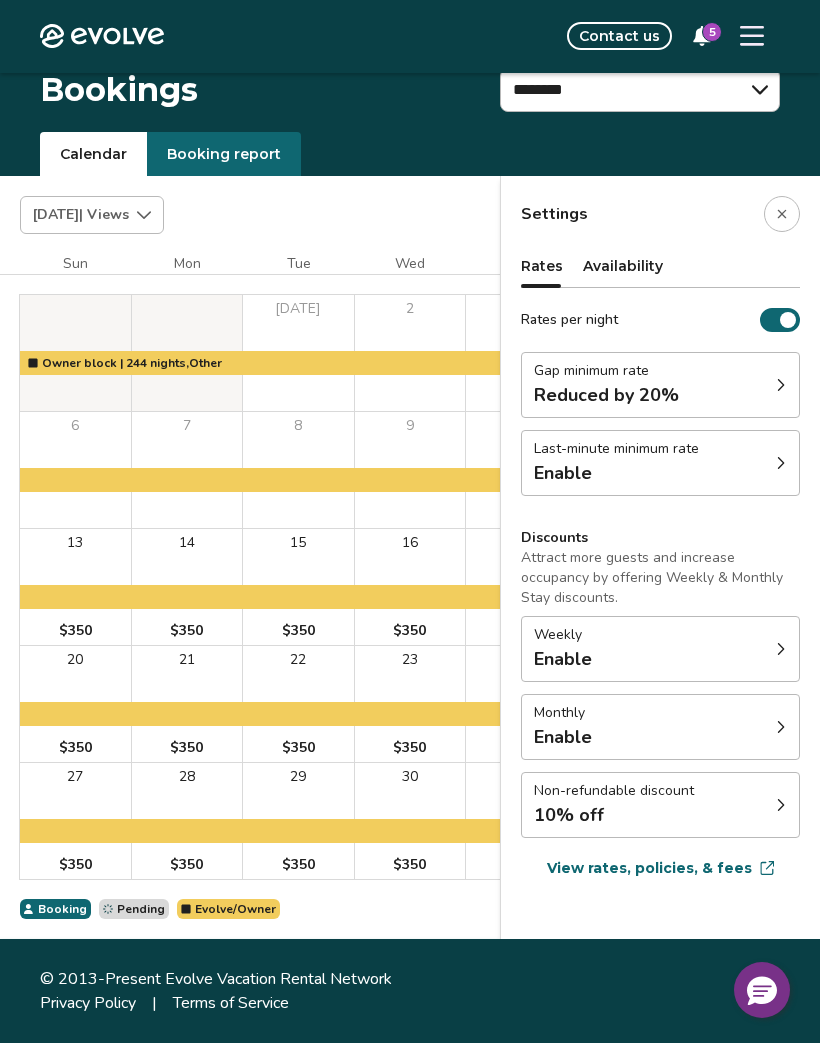 click 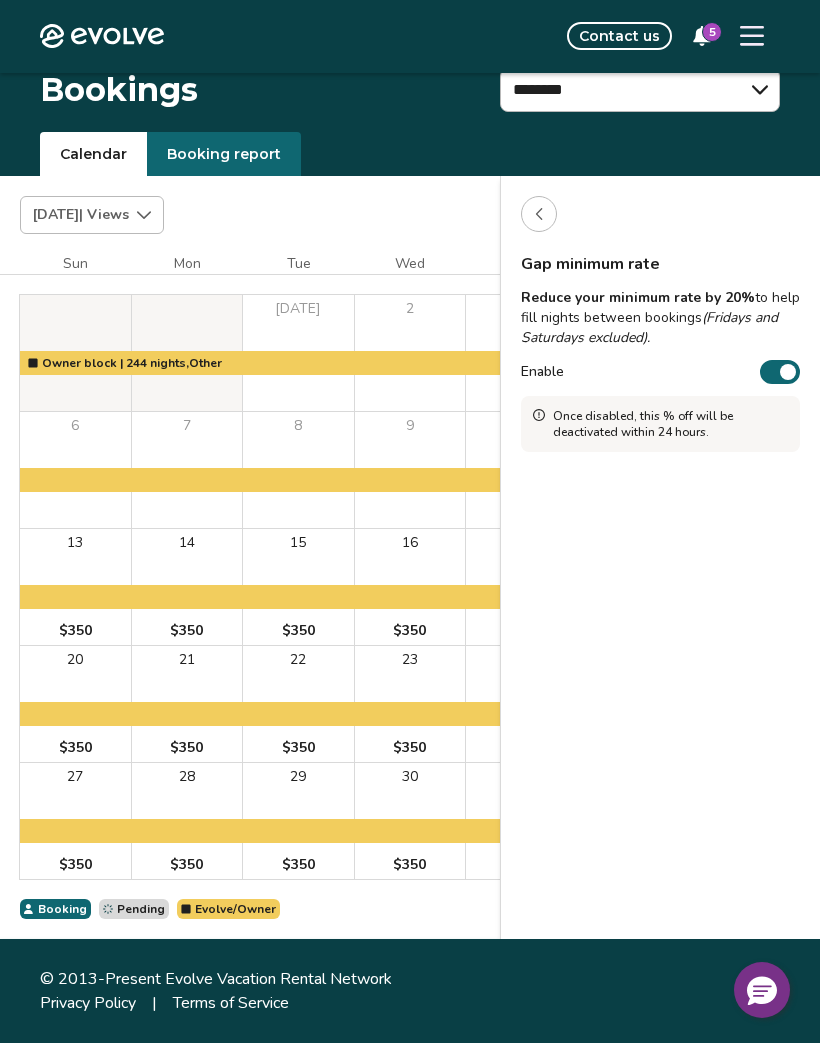 click on "Enable" at bounding box center [660, 373] 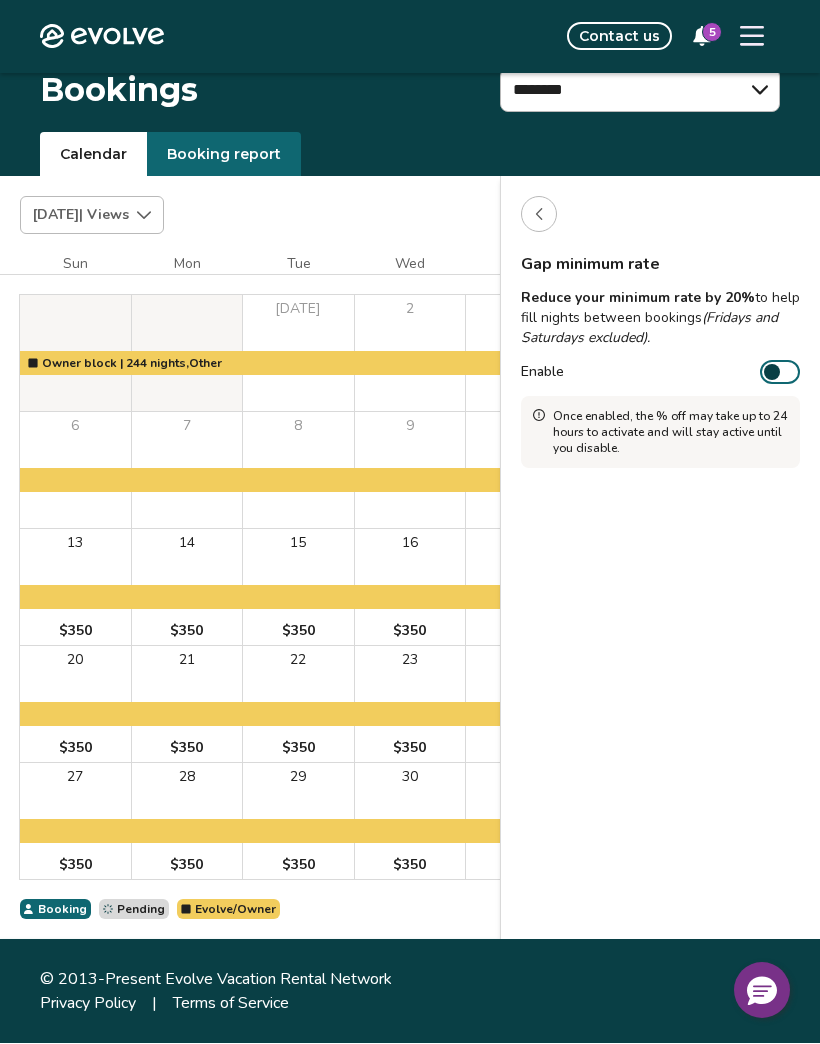 click at bounding box center [539, 215] 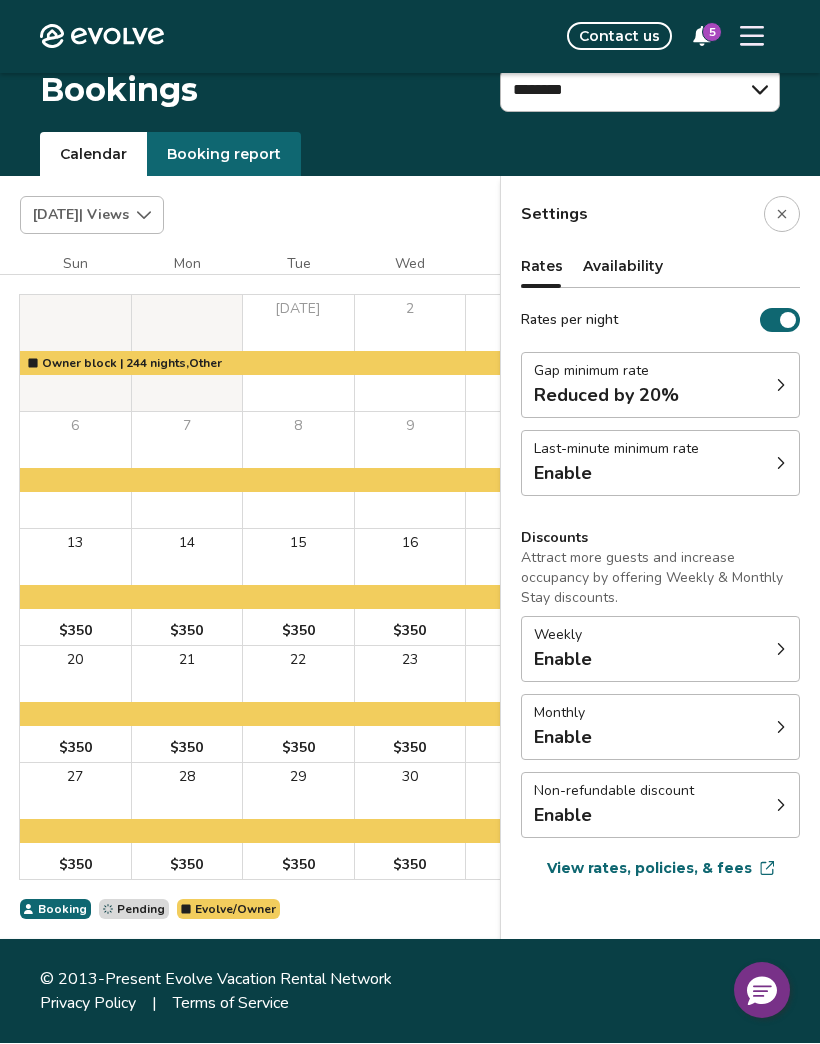 click on "Gap minimum rate Reduced by 20%" at bounding box center (660, 386) 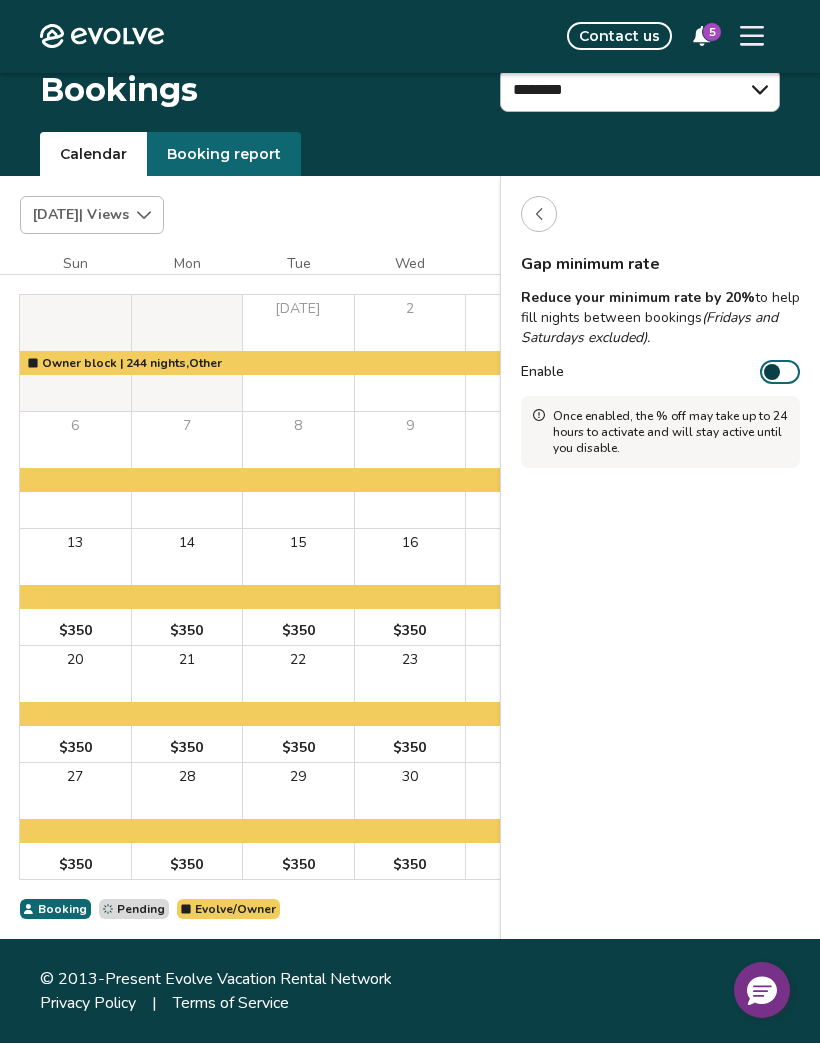 click at bounding box center [772, 373] 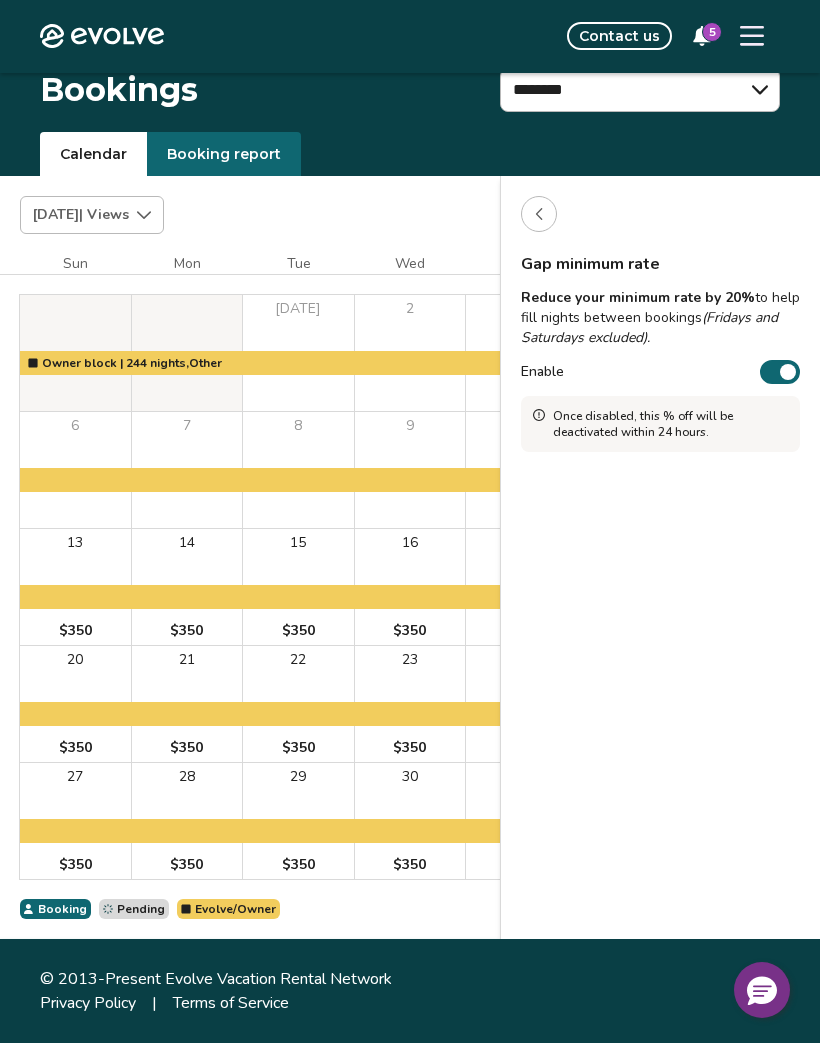 click at bounding box center (539, 215) 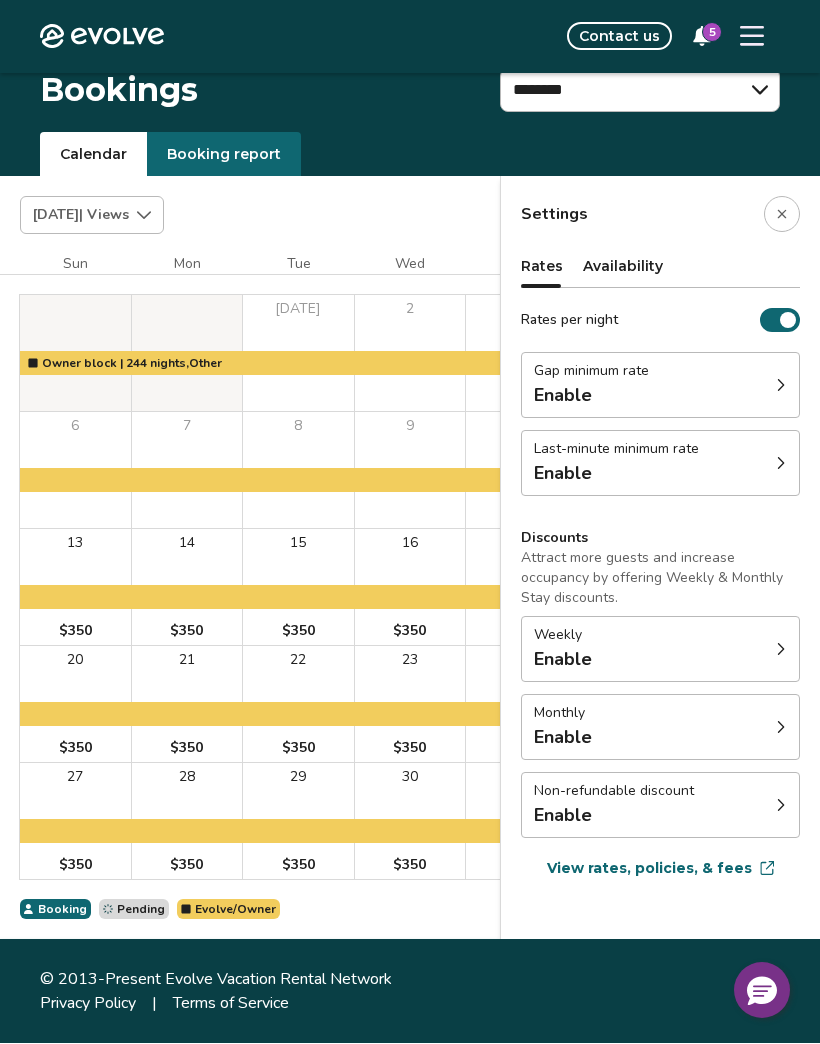 click at bounding box center (782, 215) 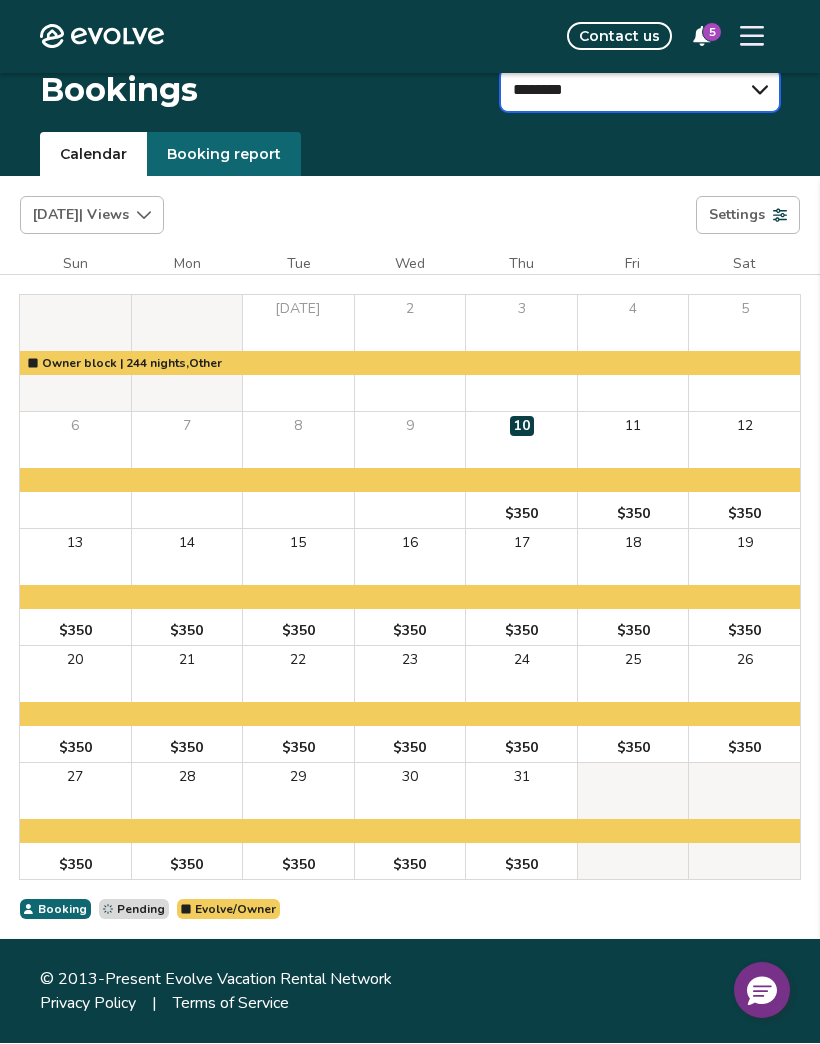 click on "**********" at bounding box center (640, 91) 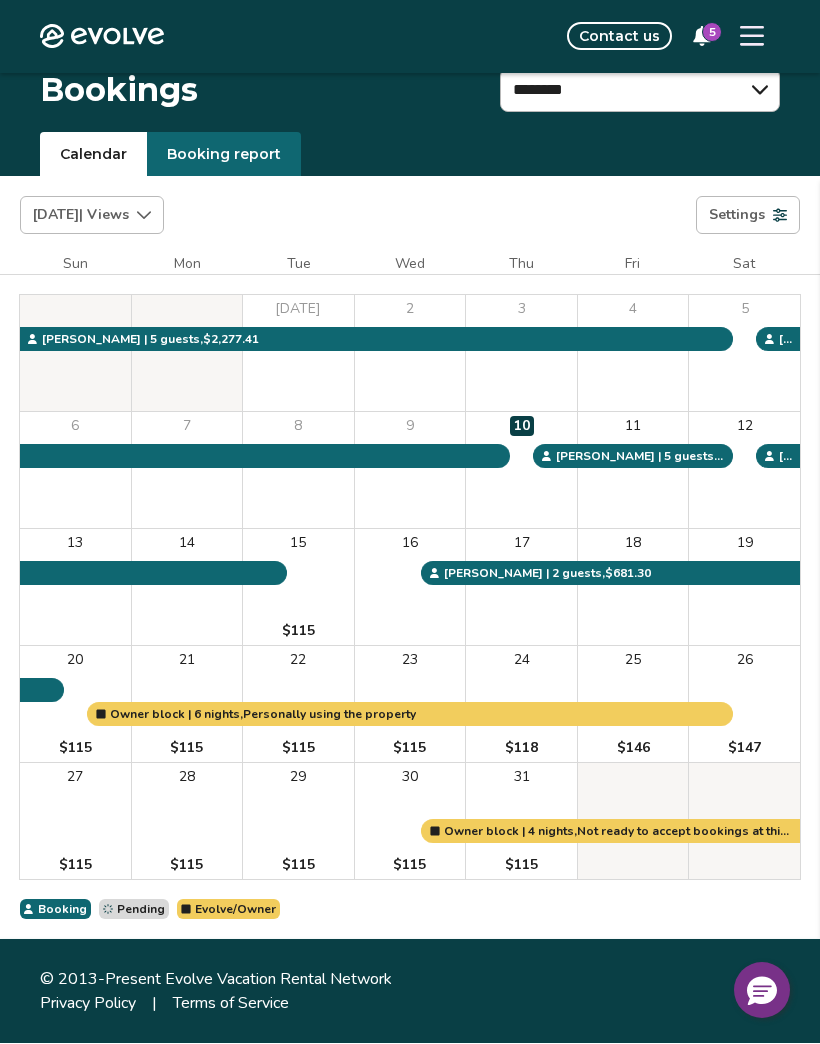 click 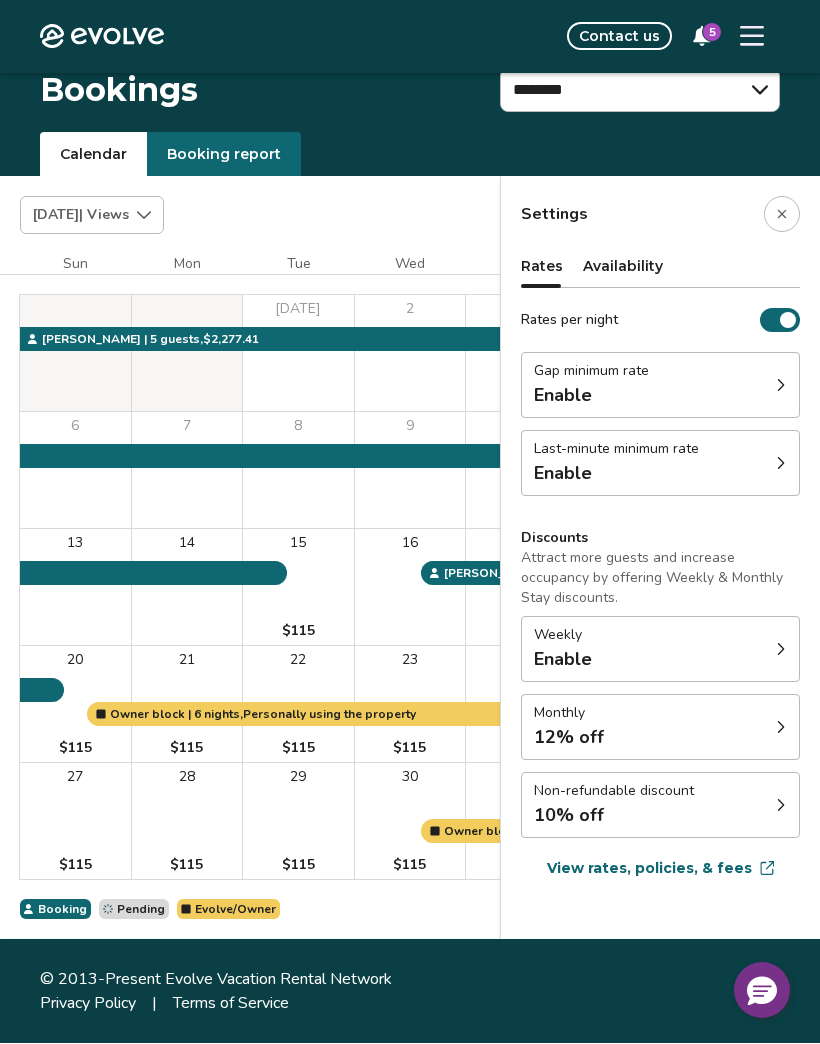 click on "Non-refundable discount 10% off" at bounding box center (660, 806) 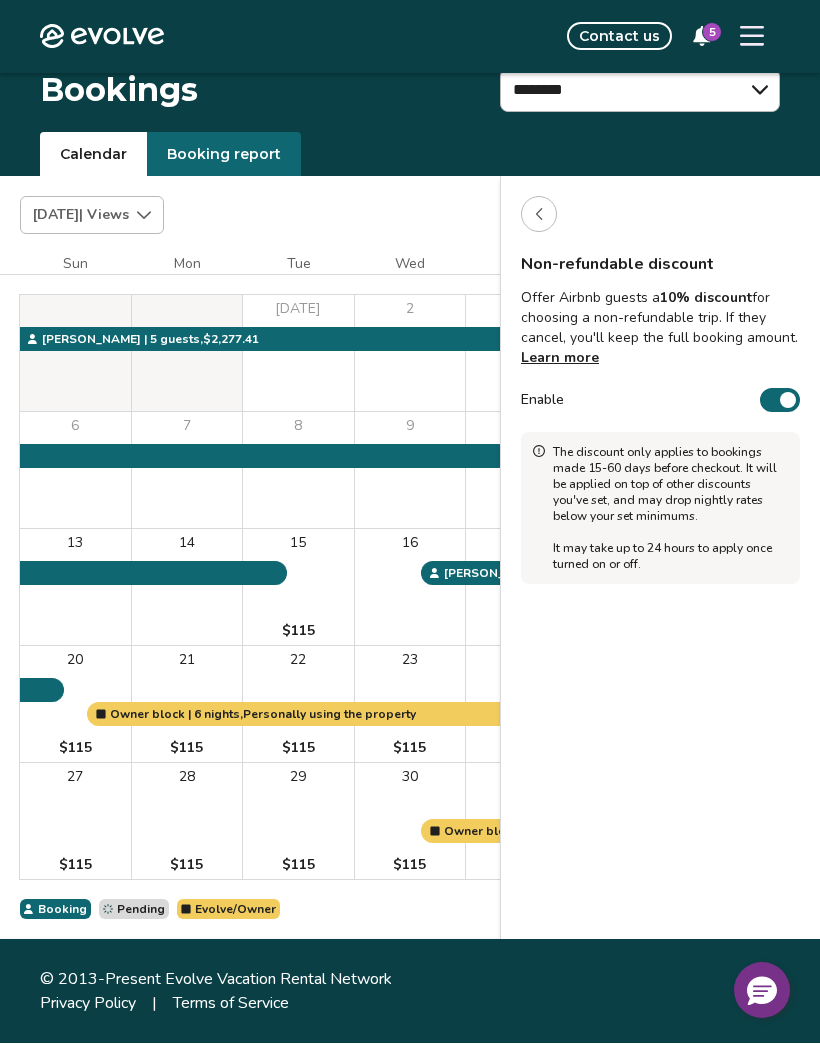 click at bounding box center [539, 215] 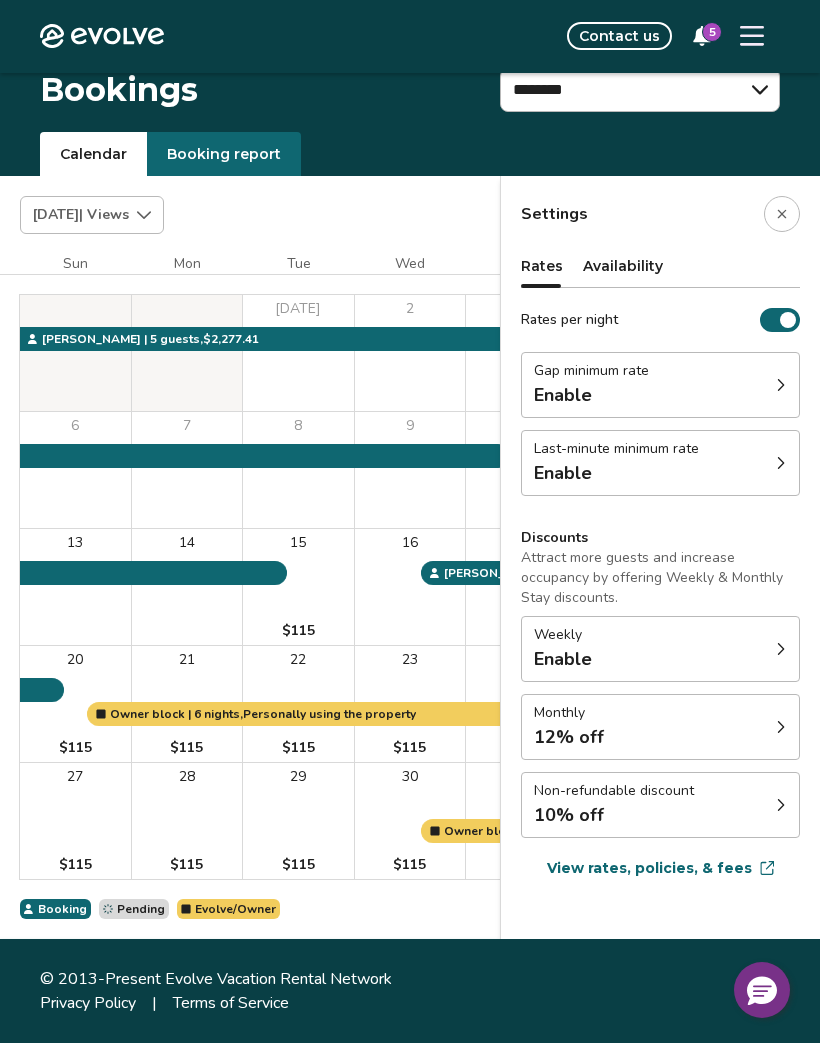 click on "Gap minimum rate Enable" at bounding box center (660, 386) 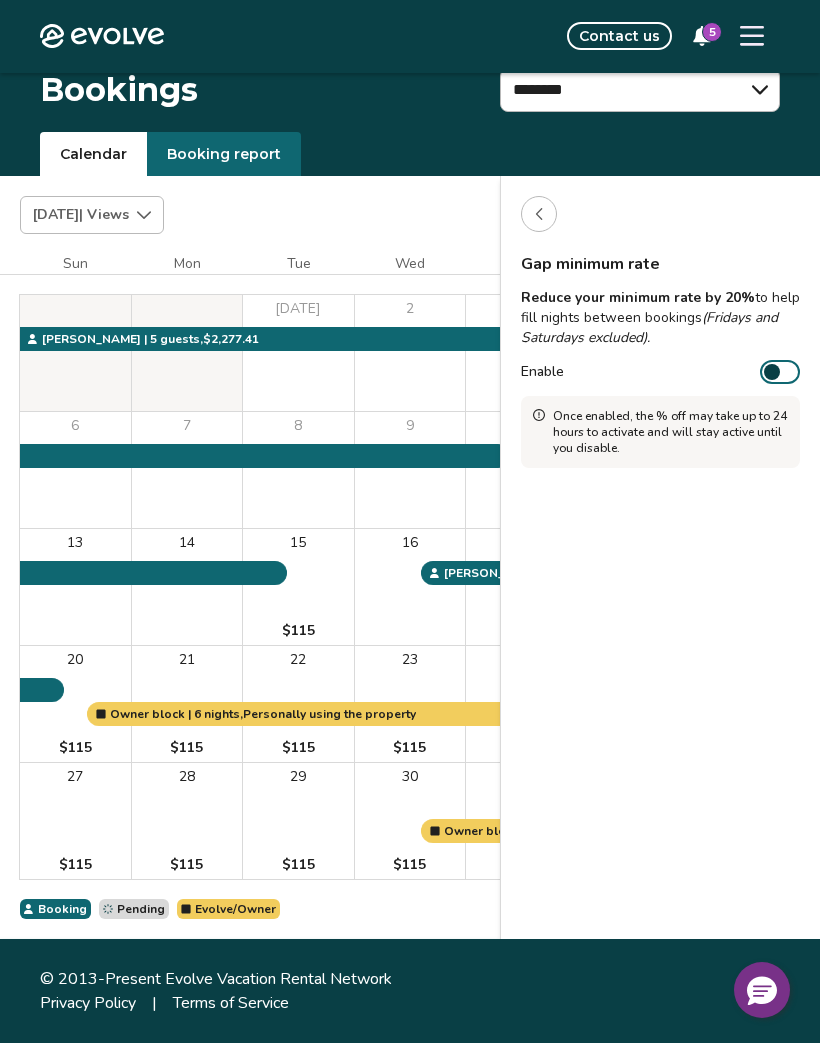 click 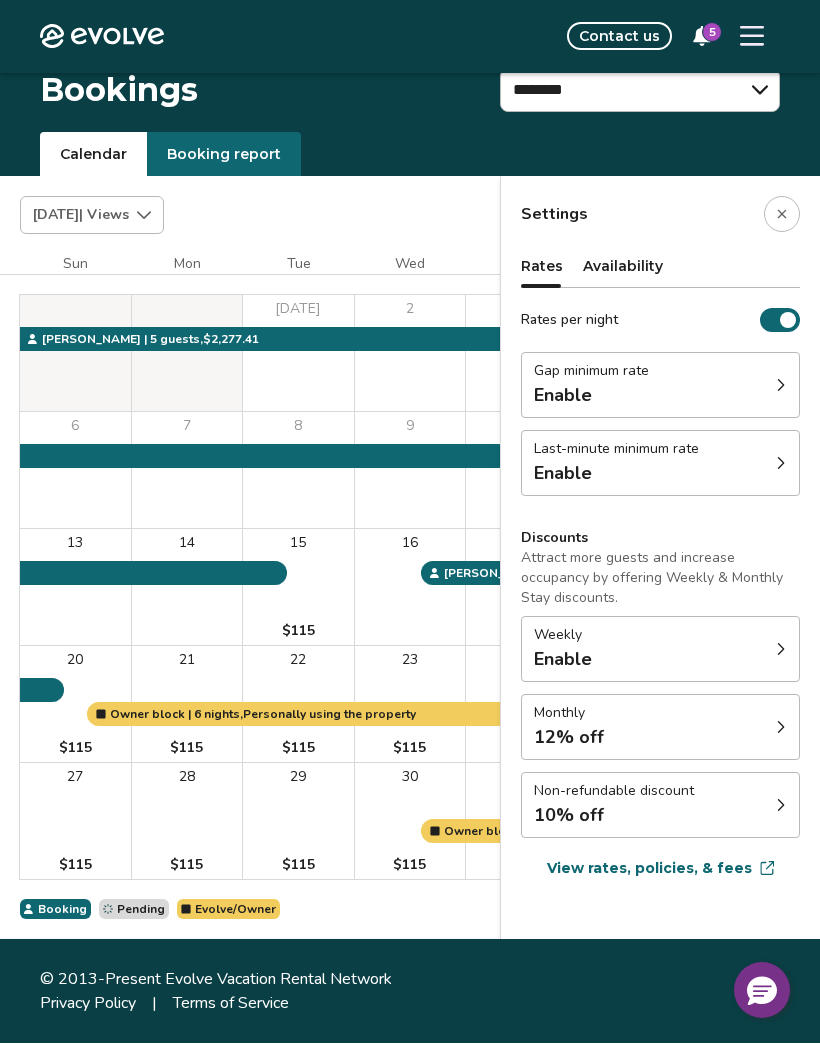 click on "Last-minute minimum rate Enable" at bounding box center (660, 464) 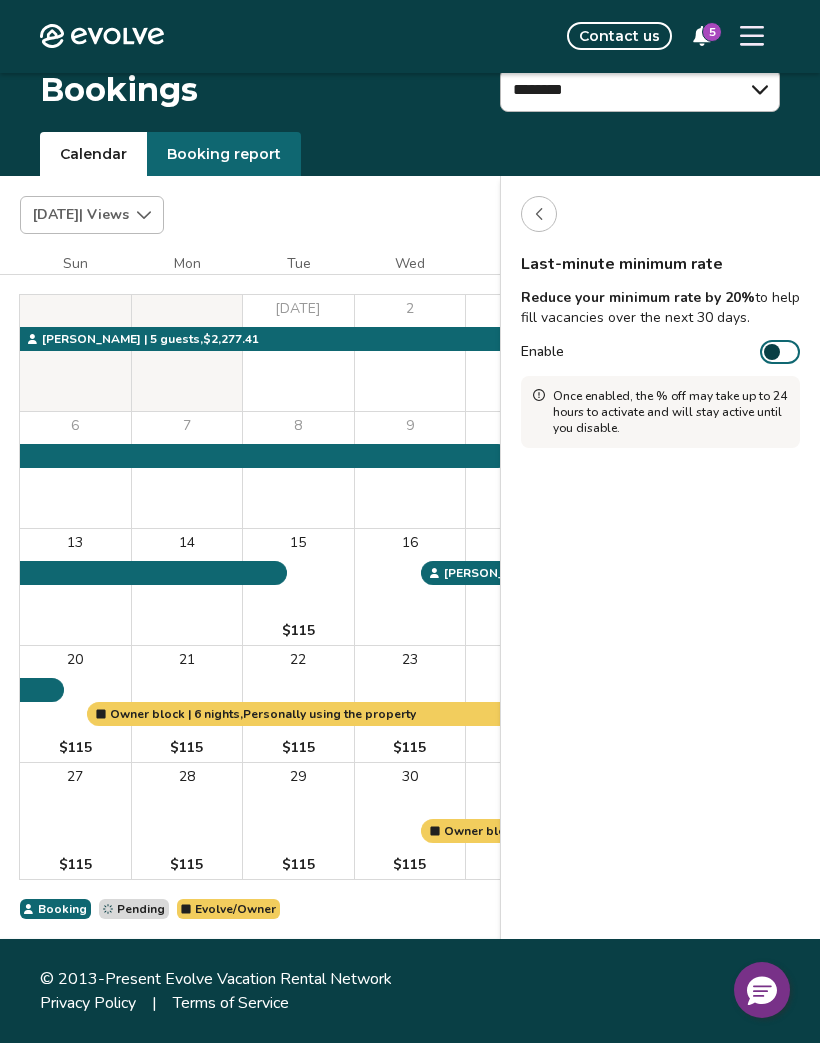 click at bounding box center (539, 215) 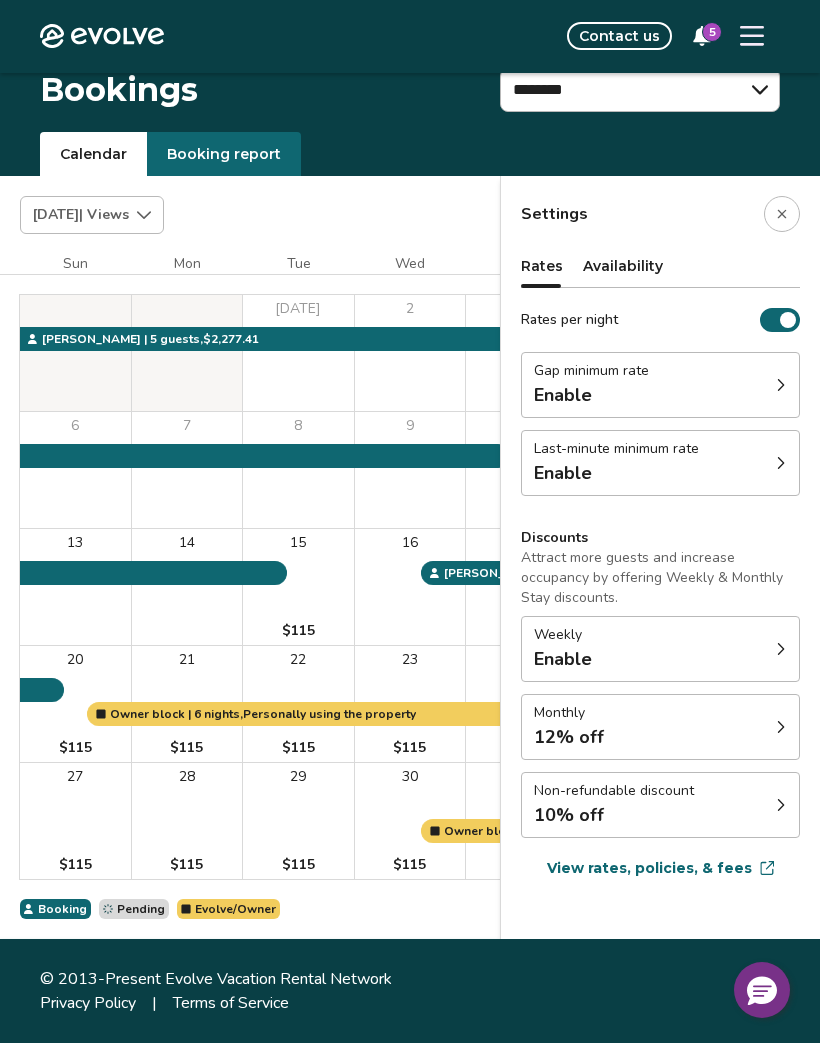 click at bounding box center [782, 215] 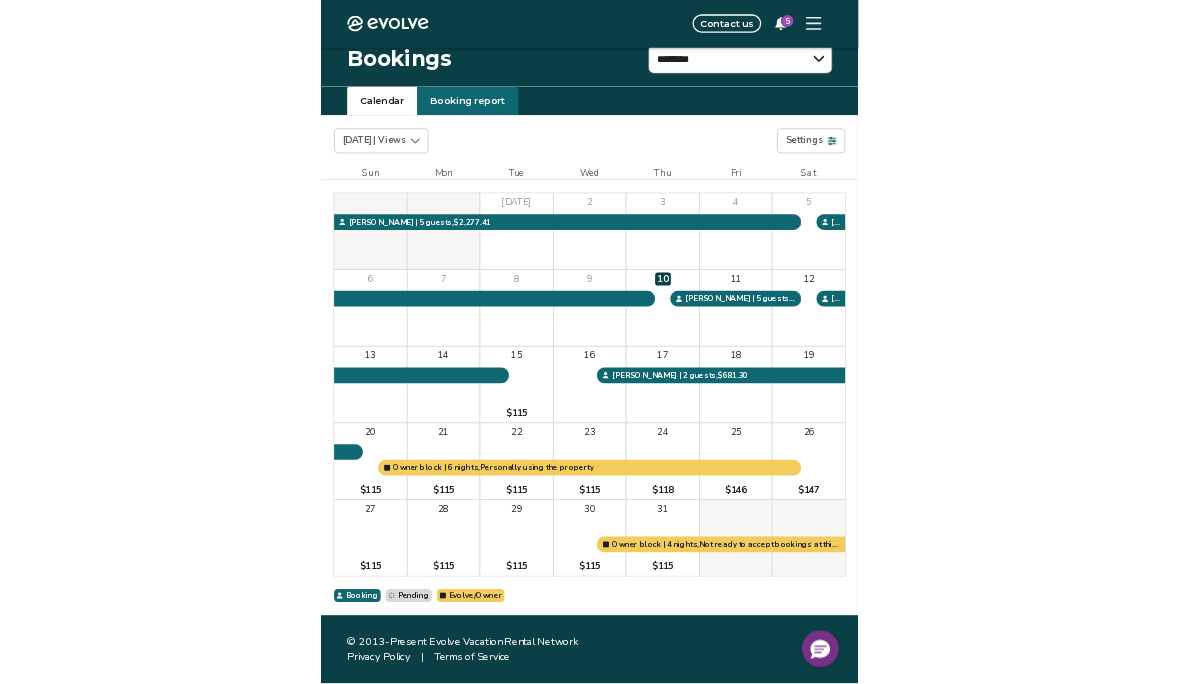 scroll, scrollTop: 350, scrollLeft: 0, axis: vertical 